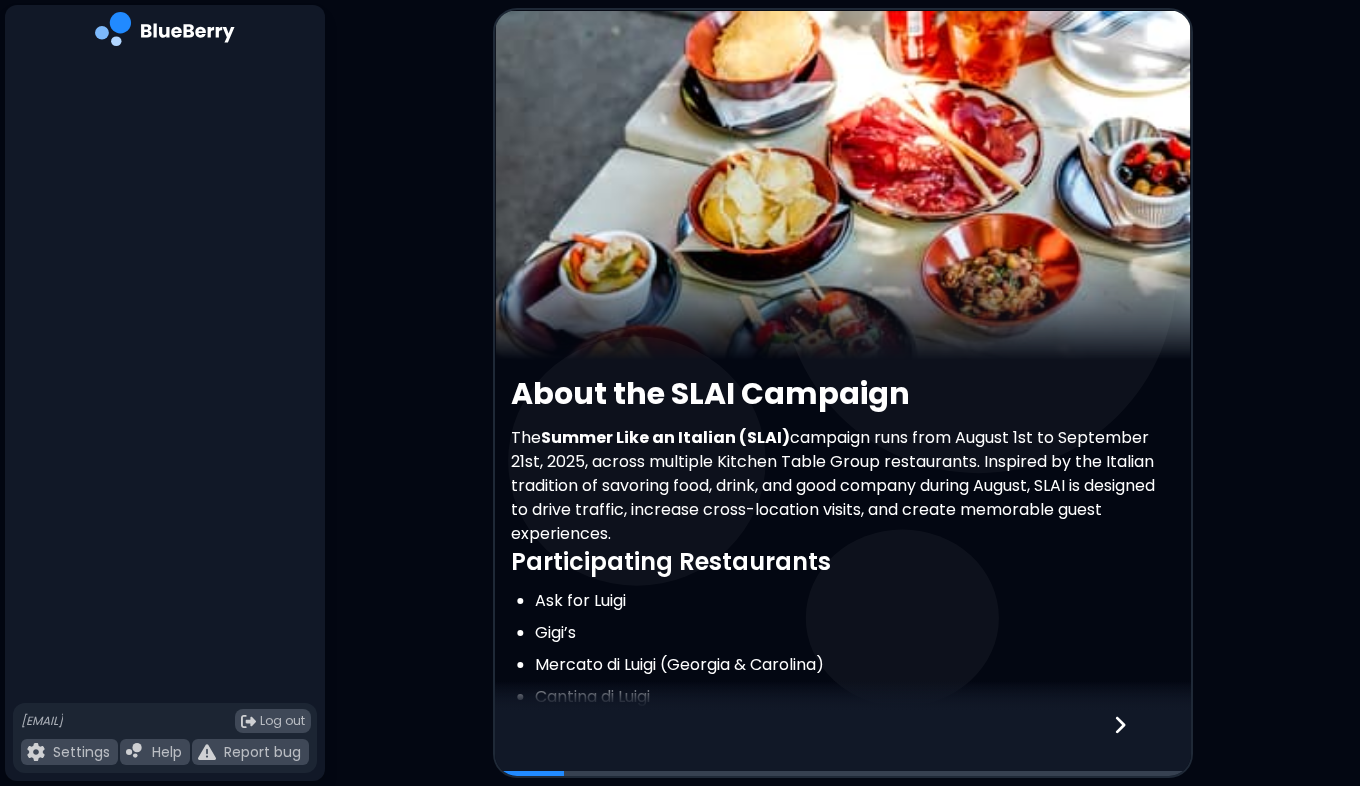 scroll, scrollTop: 0, scrollLeft: 0, axis: both 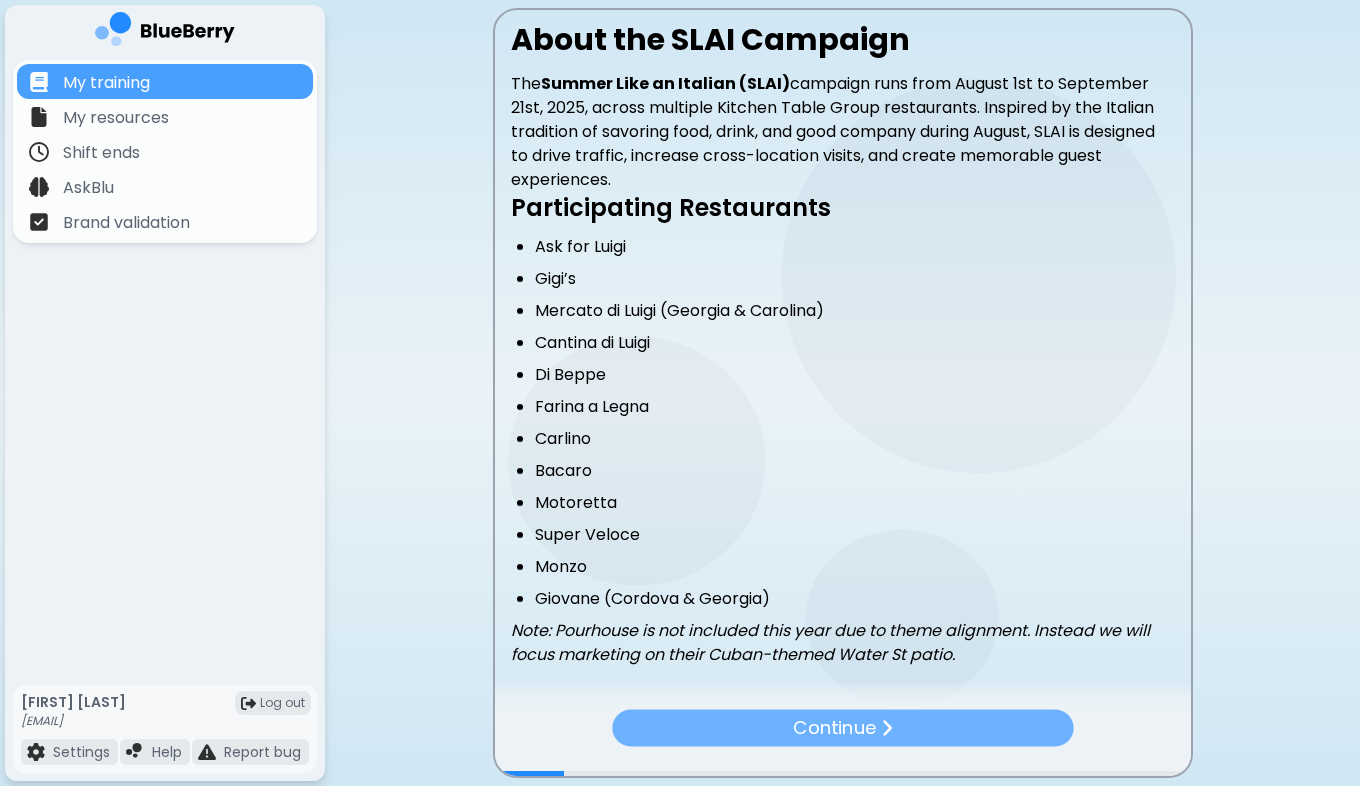 click at bounding box center (886, 728) 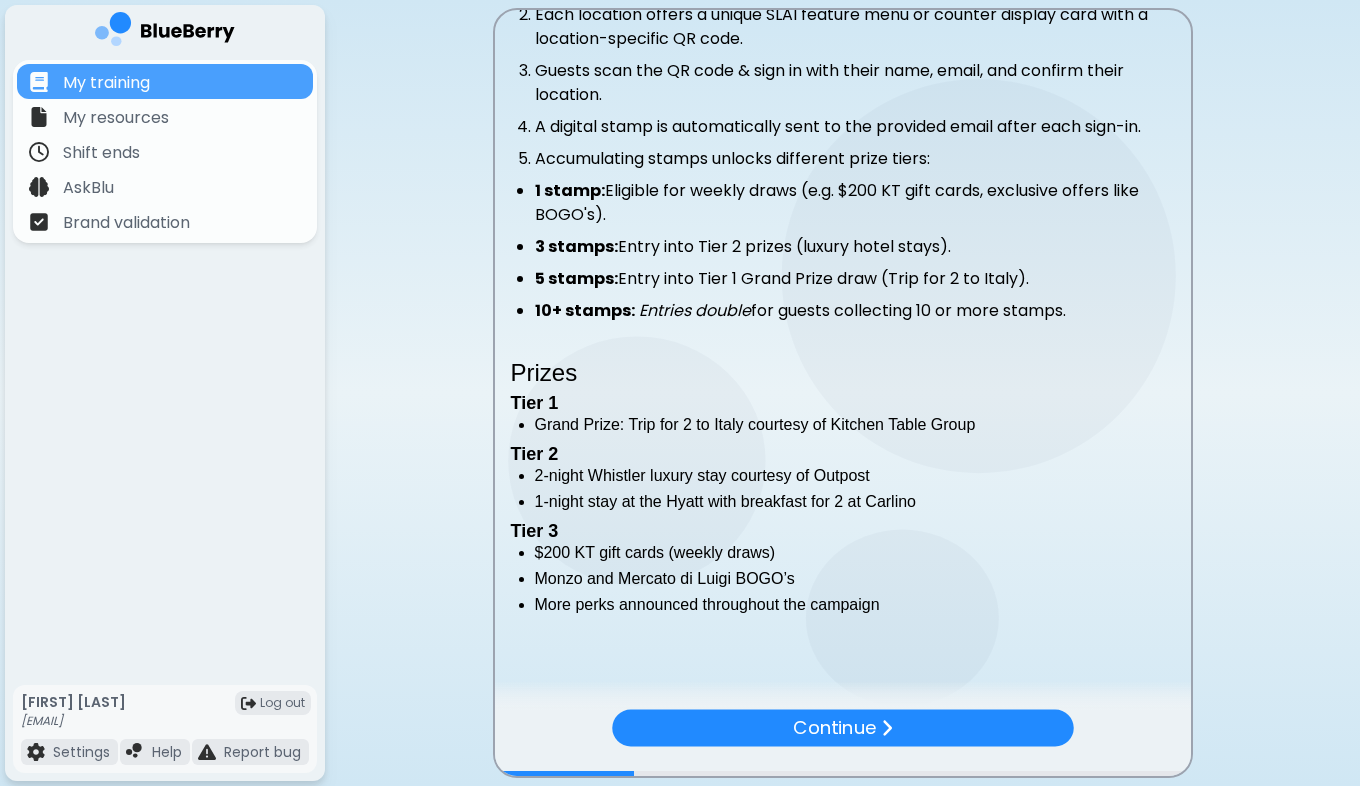 scroll, scrollTop: 452, scrollLeft: 0, axis: vertical 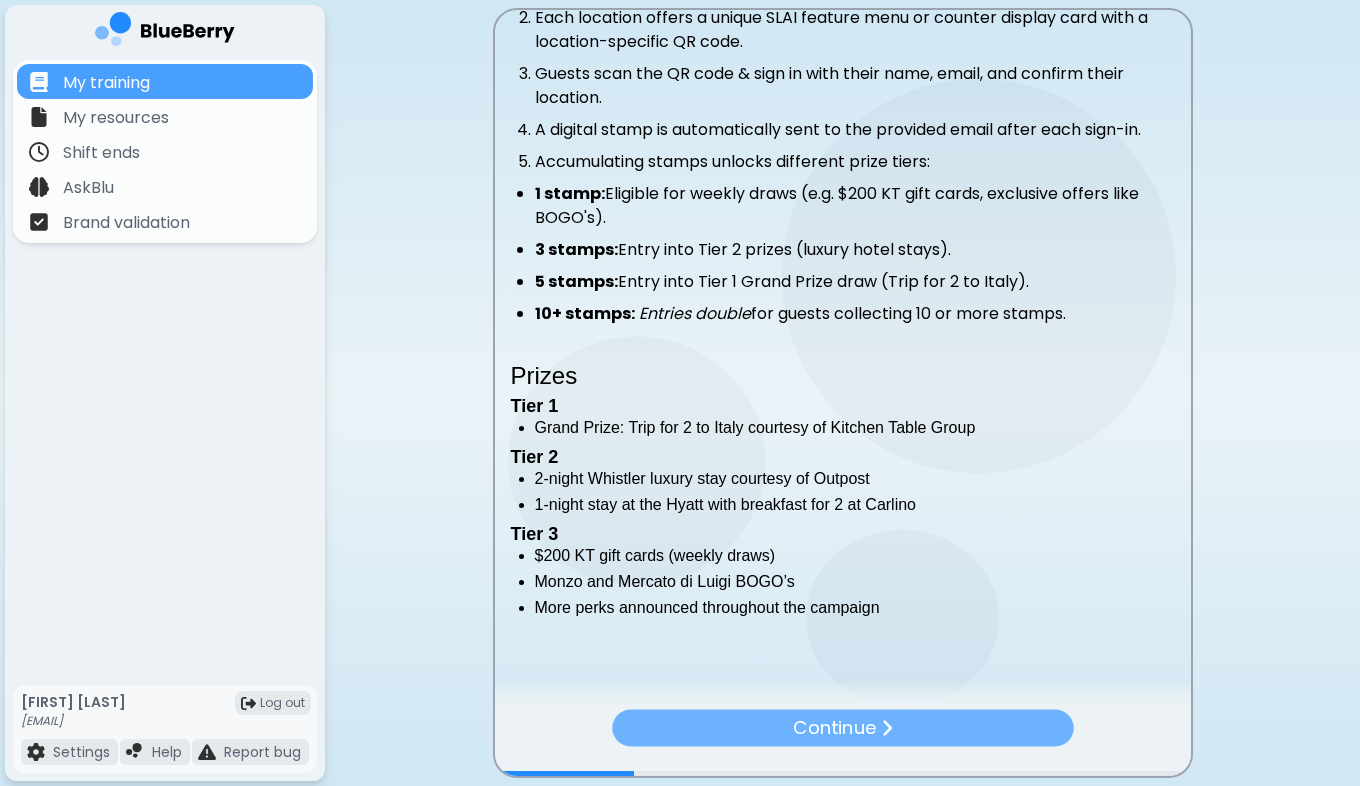 click on "Continue" at bounding box center [834, 728] 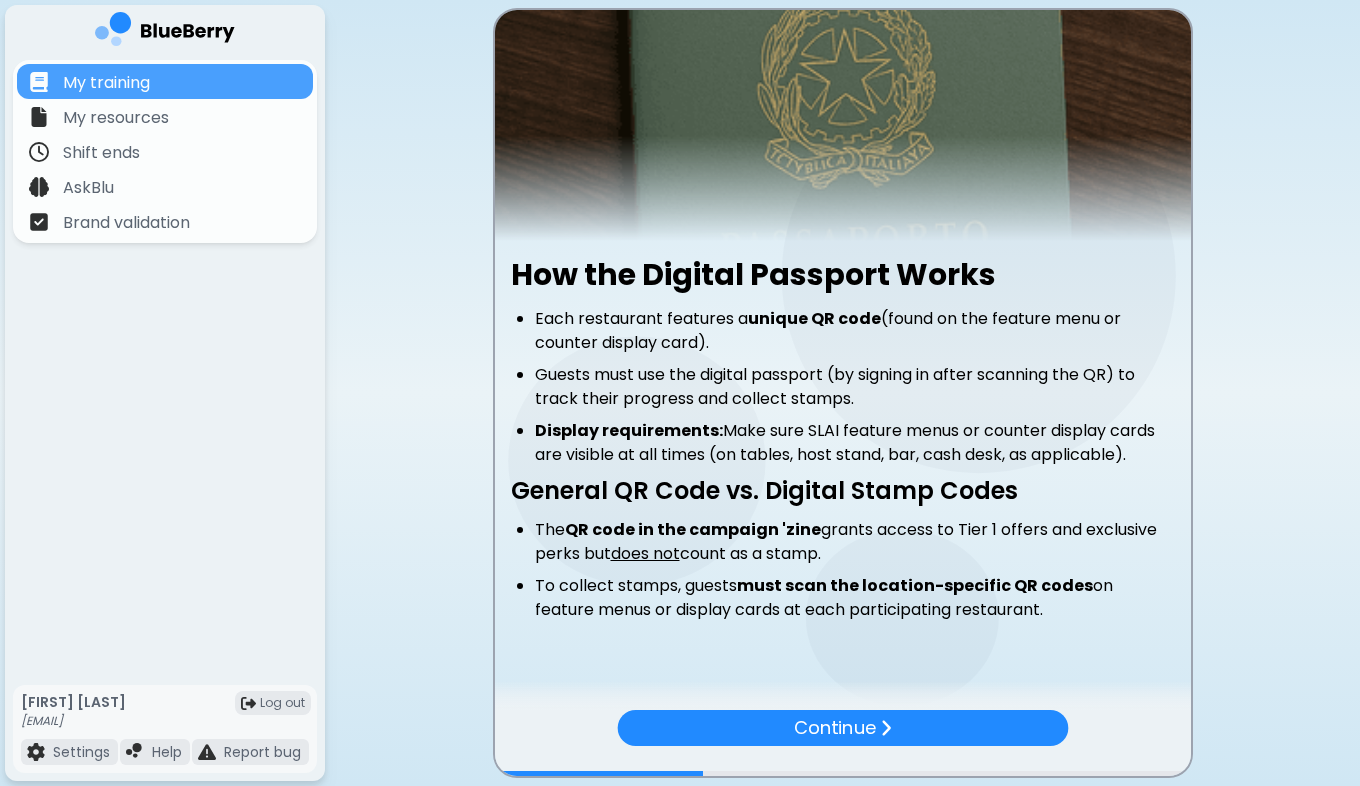scroll, scrollTop: 120, scrollLeft: 0, axis: vertical 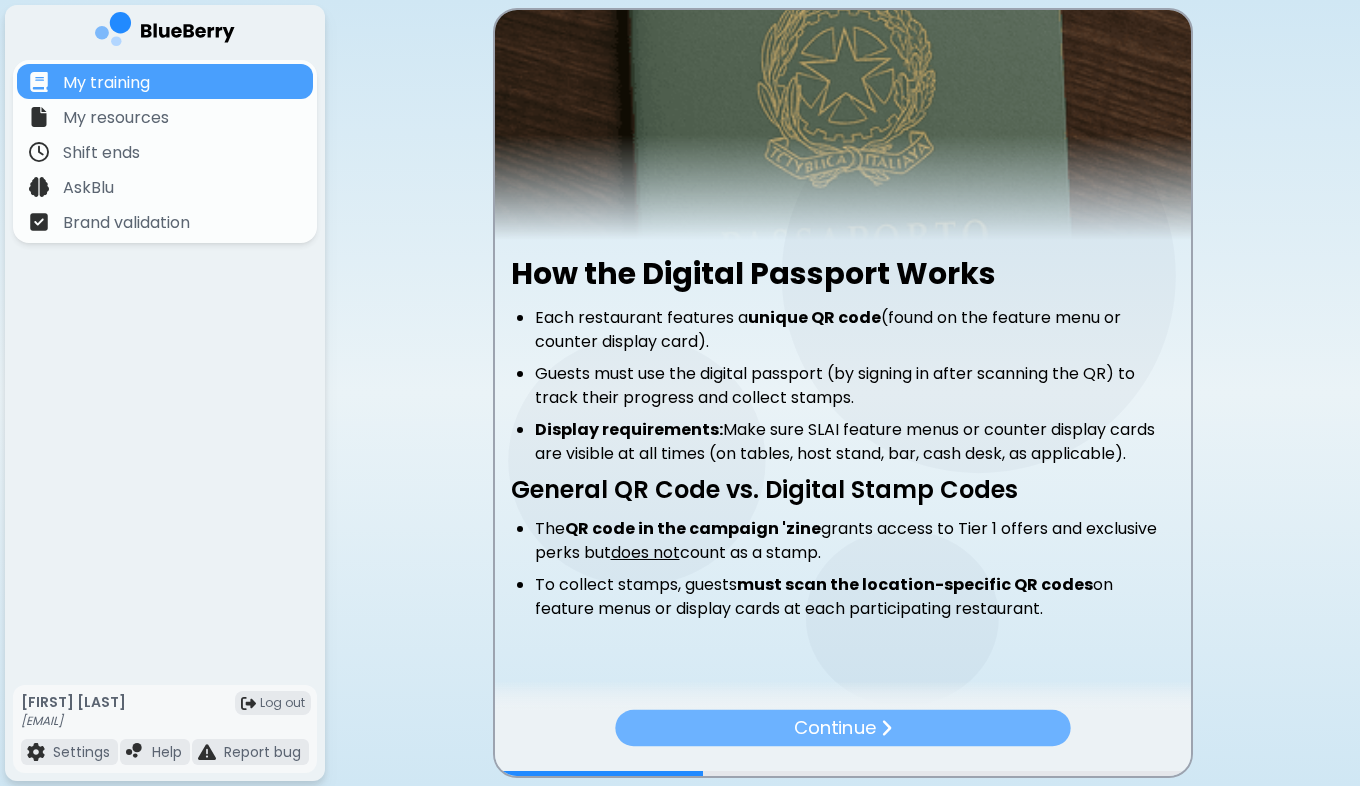 click on "Continue" at bounding box center (834, 728) 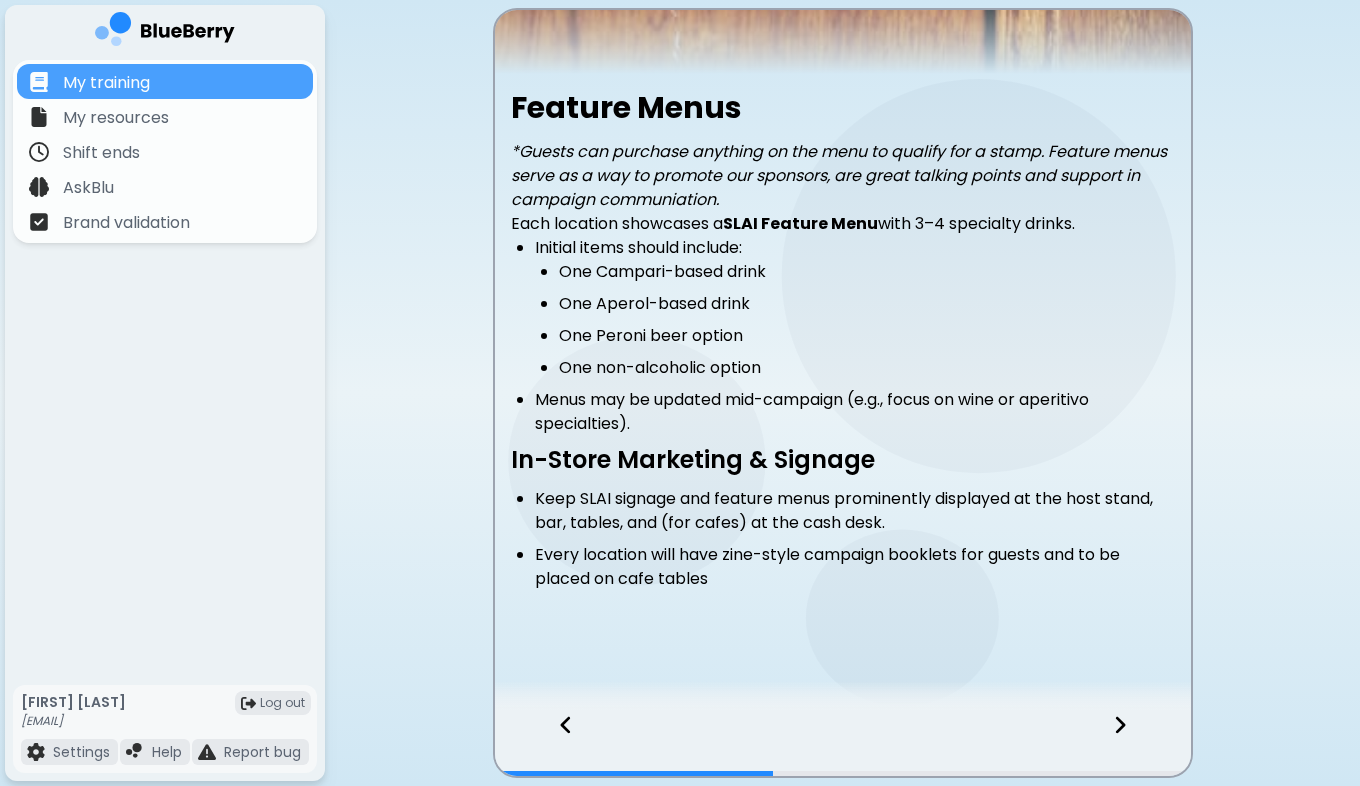 scroll, scrollTop: 287, scrollLeft: 0, axis: vertical 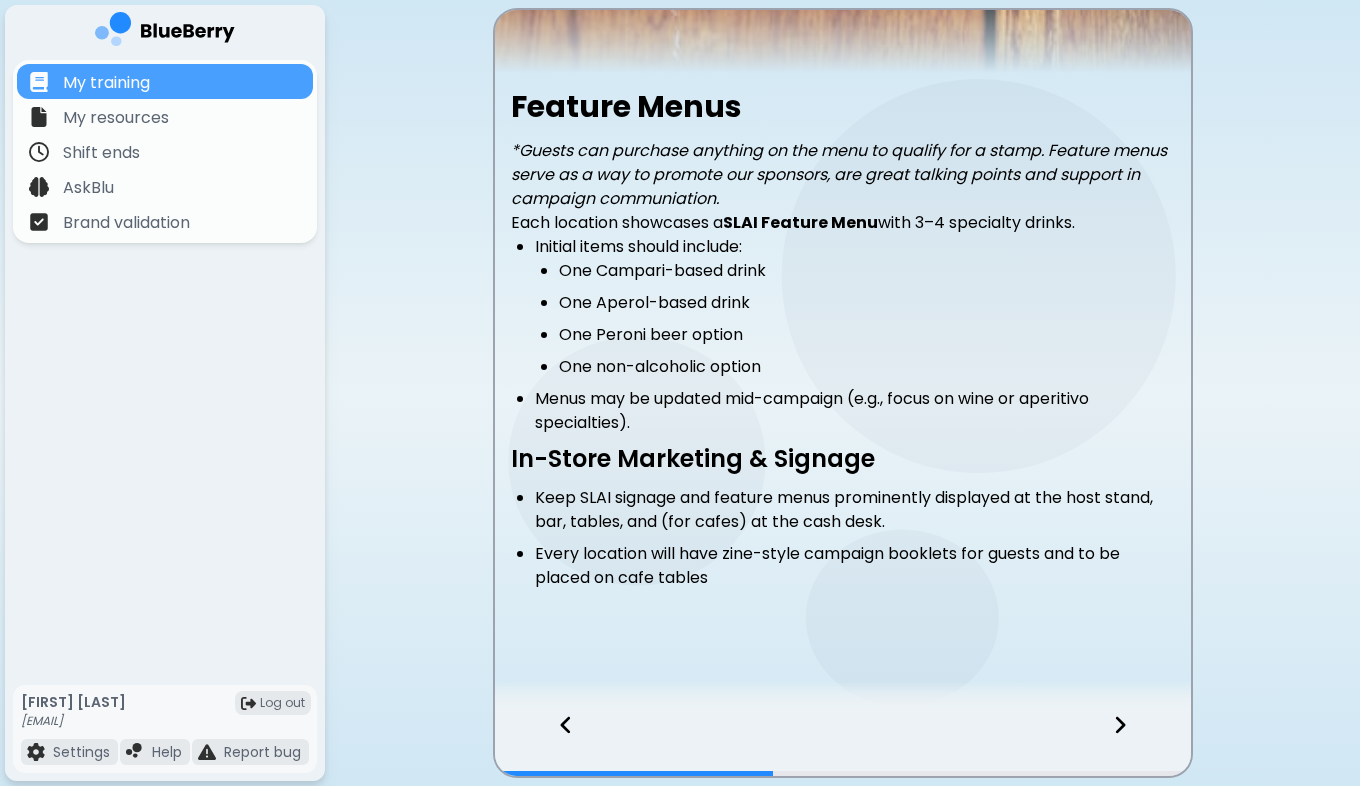 click 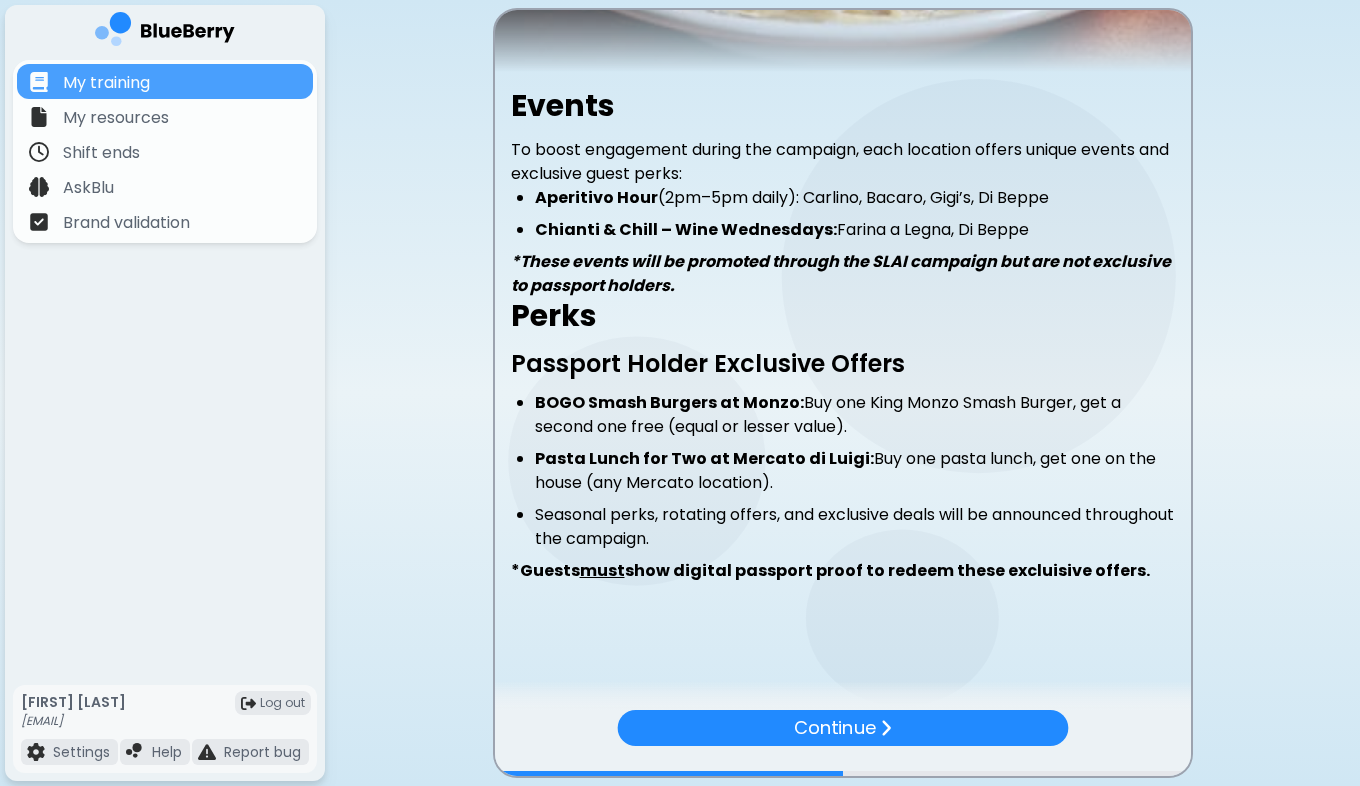 scroll, scrollTop: 288, scrollLeft: 0, axis: vertical 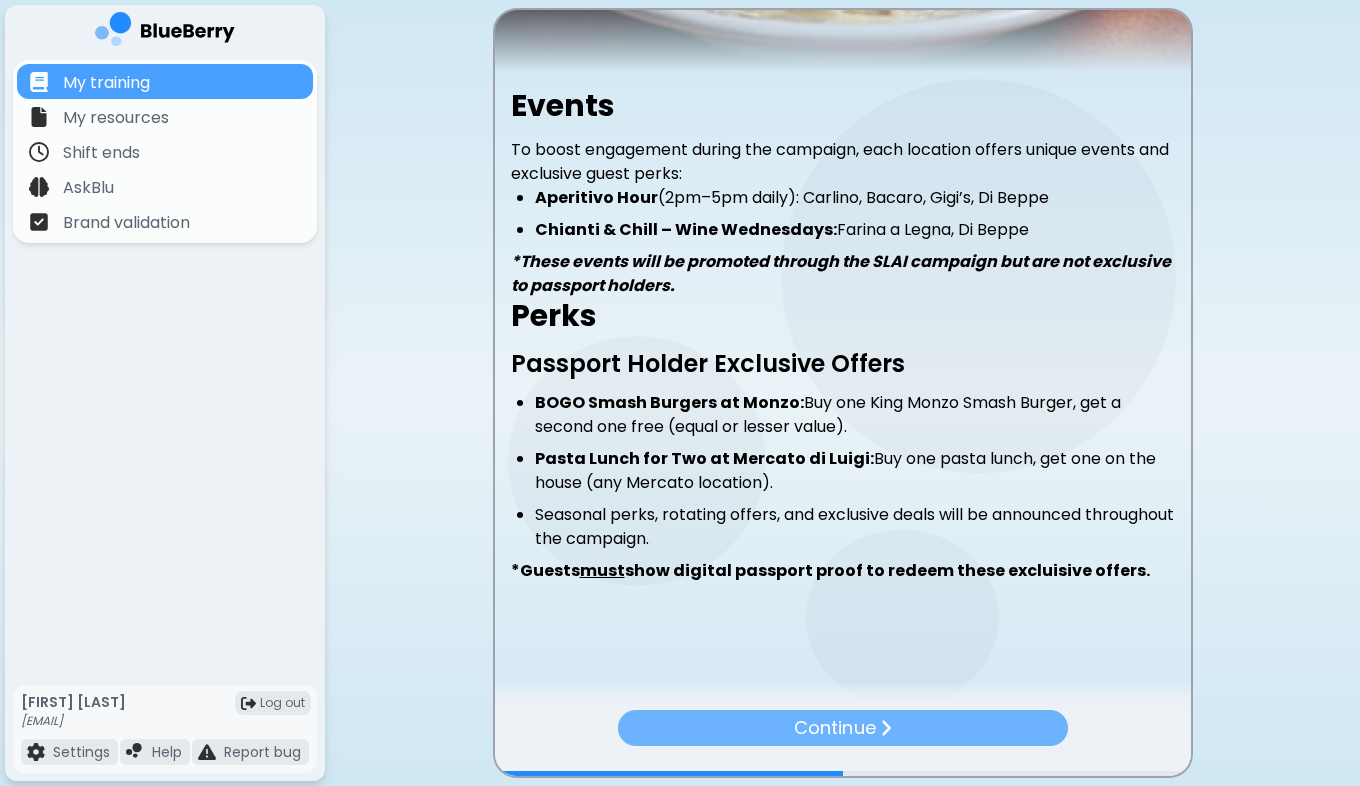 click on "Continue" at bounding box center (834, 728) 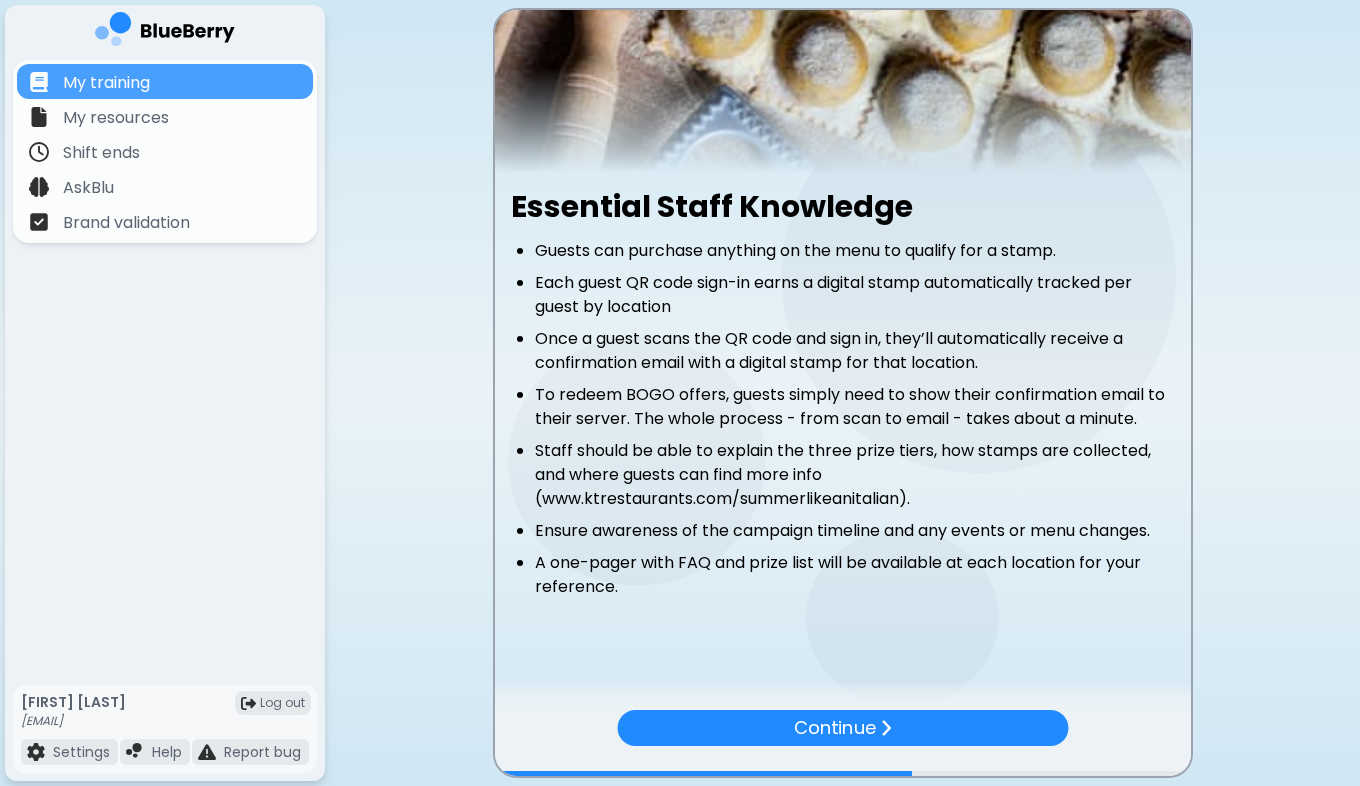 scroll, scrollTop: 211, scrollLeft: 0, axis: vertical 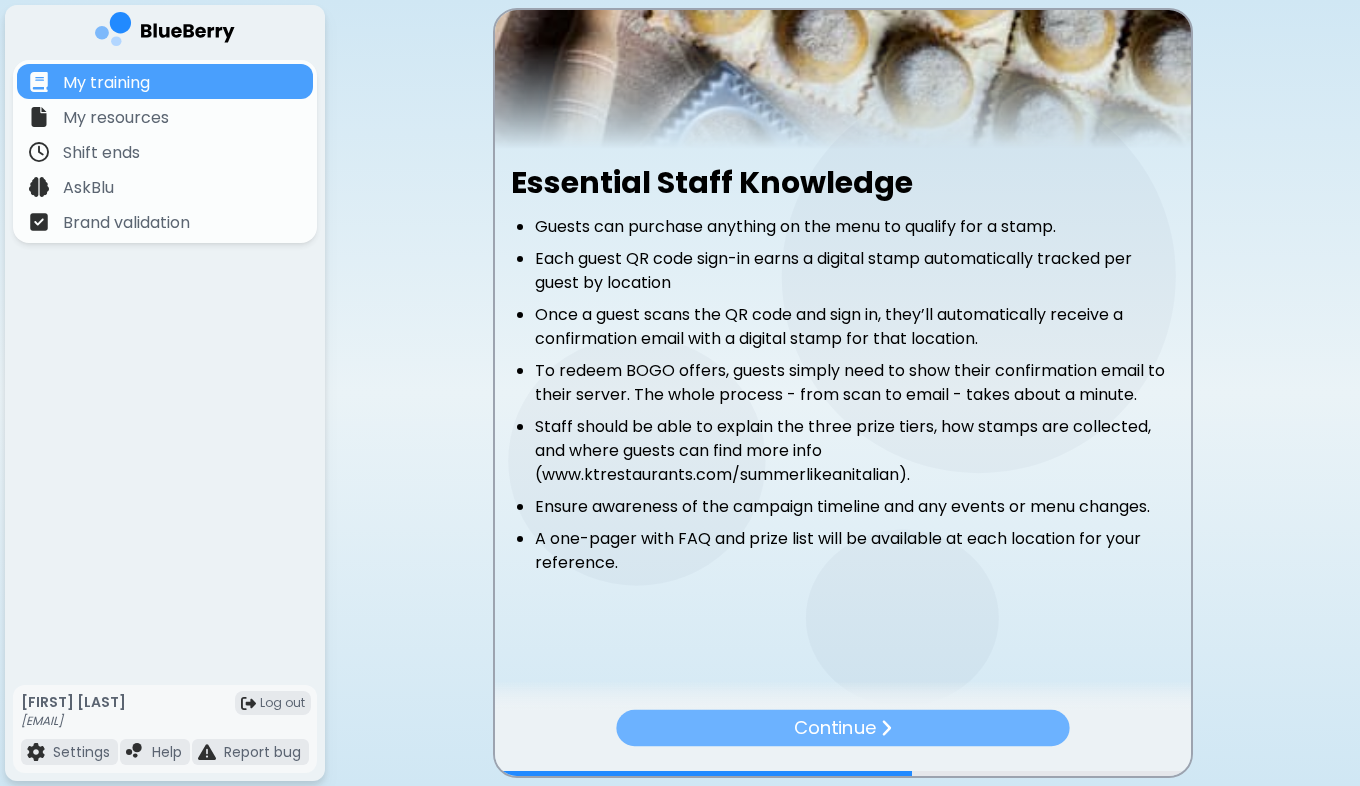 click on "Continue" at bounding box center [842, 728] 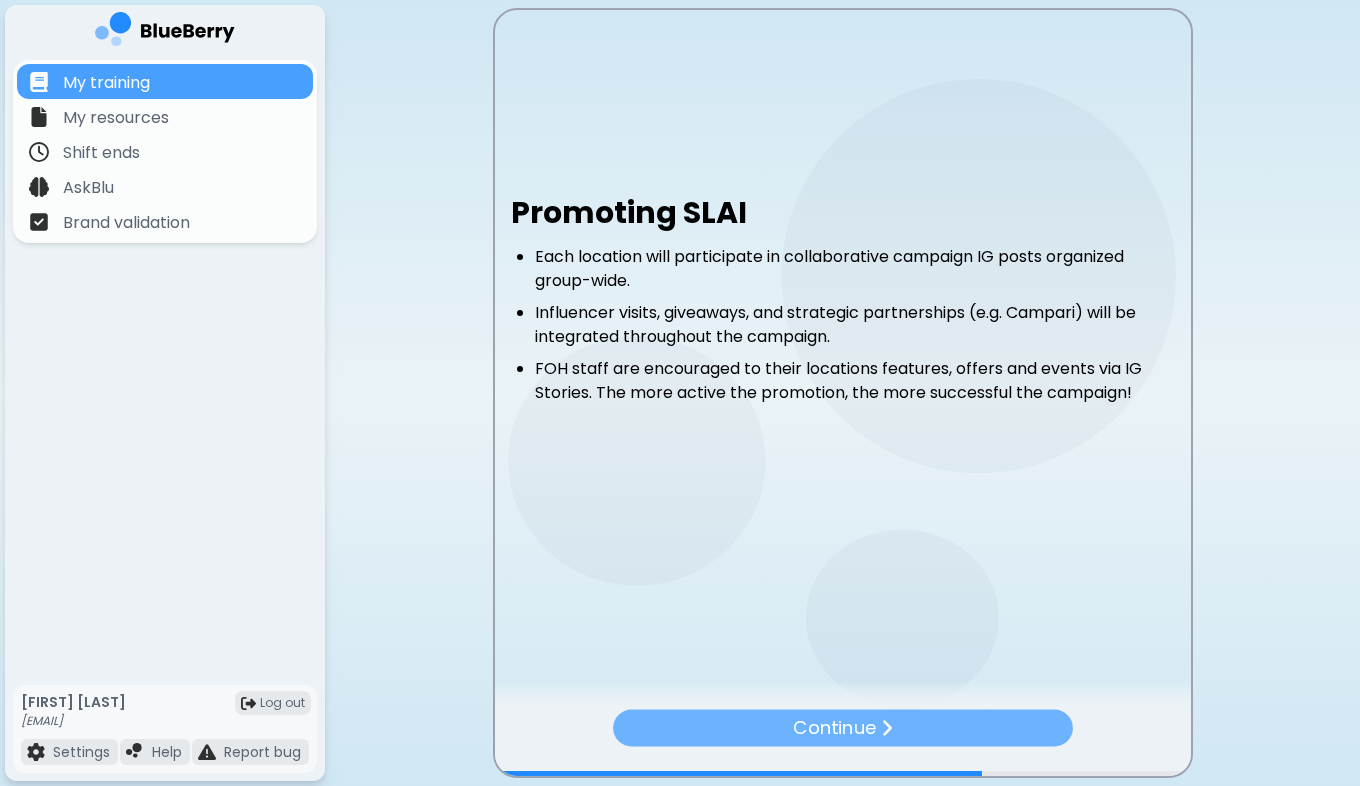 click on "Continue" at bounding box center (843, 728) 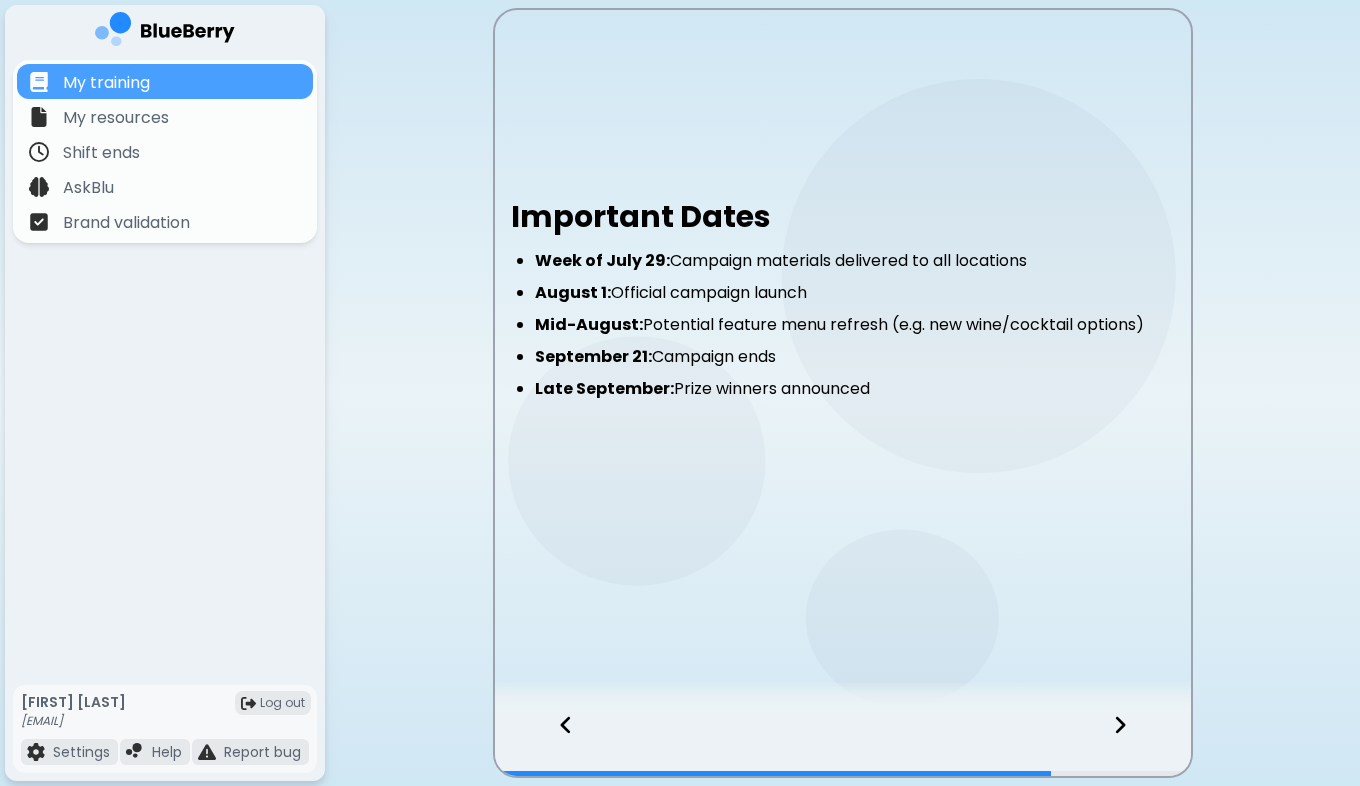 click at bounding box center [1132, 743] 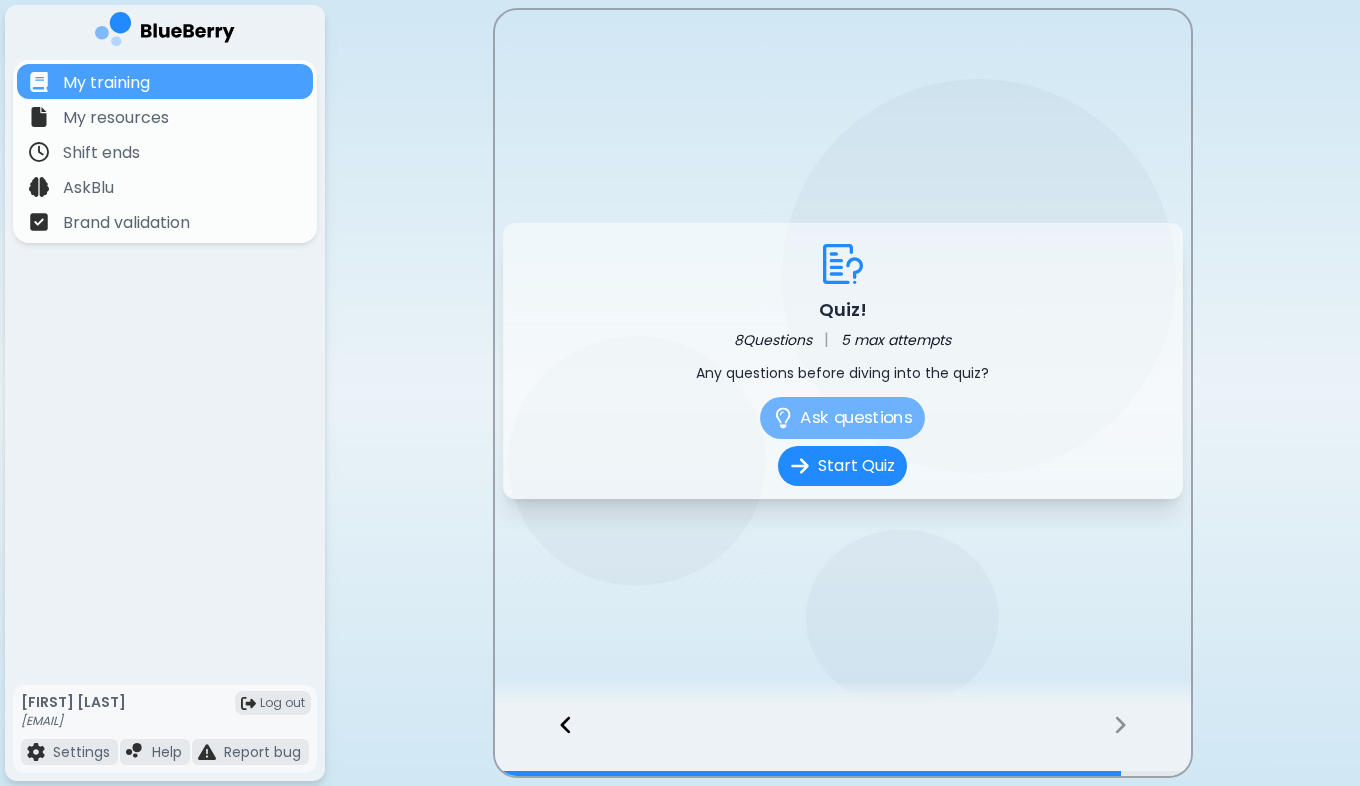 click on "Ask questions" at bounding box center [842, 418] 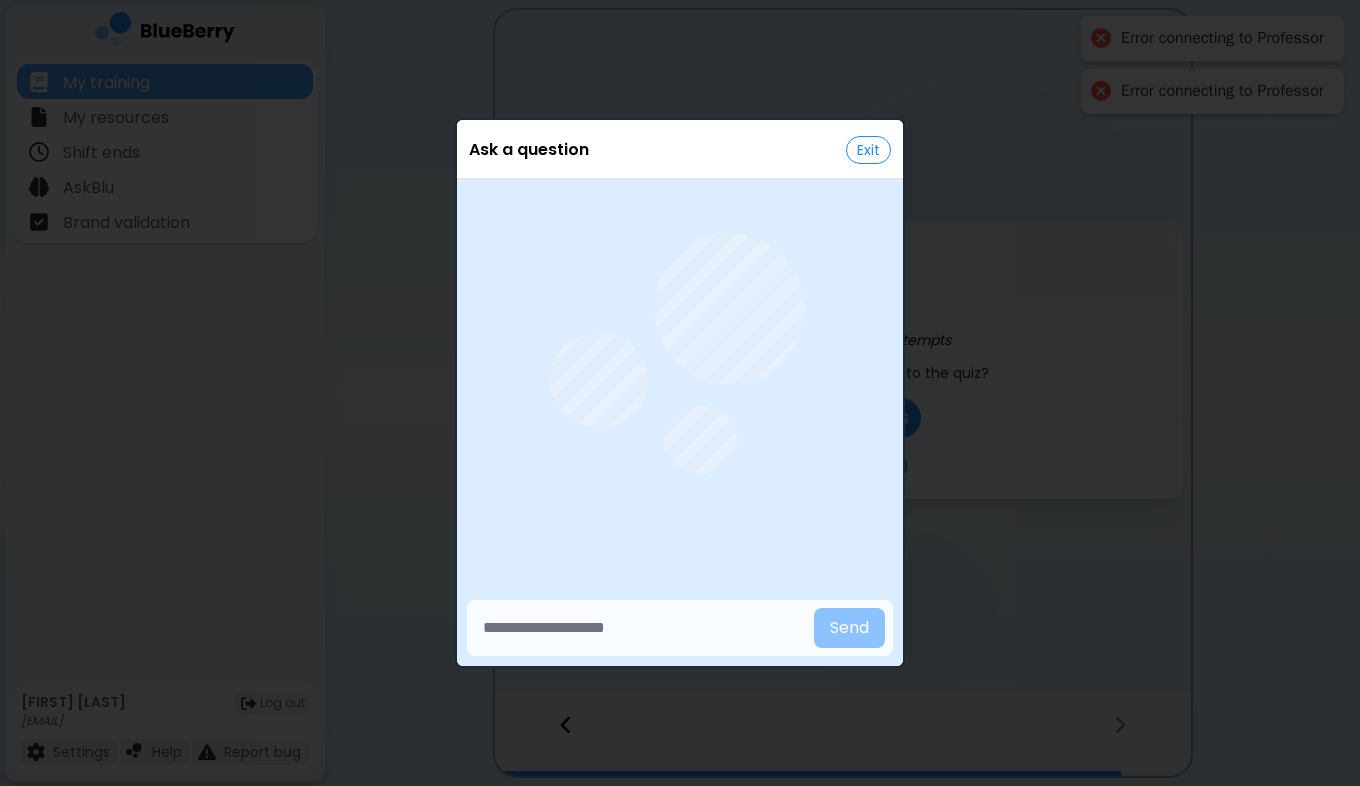 click on "Exit" at bounding box center (868, 150) 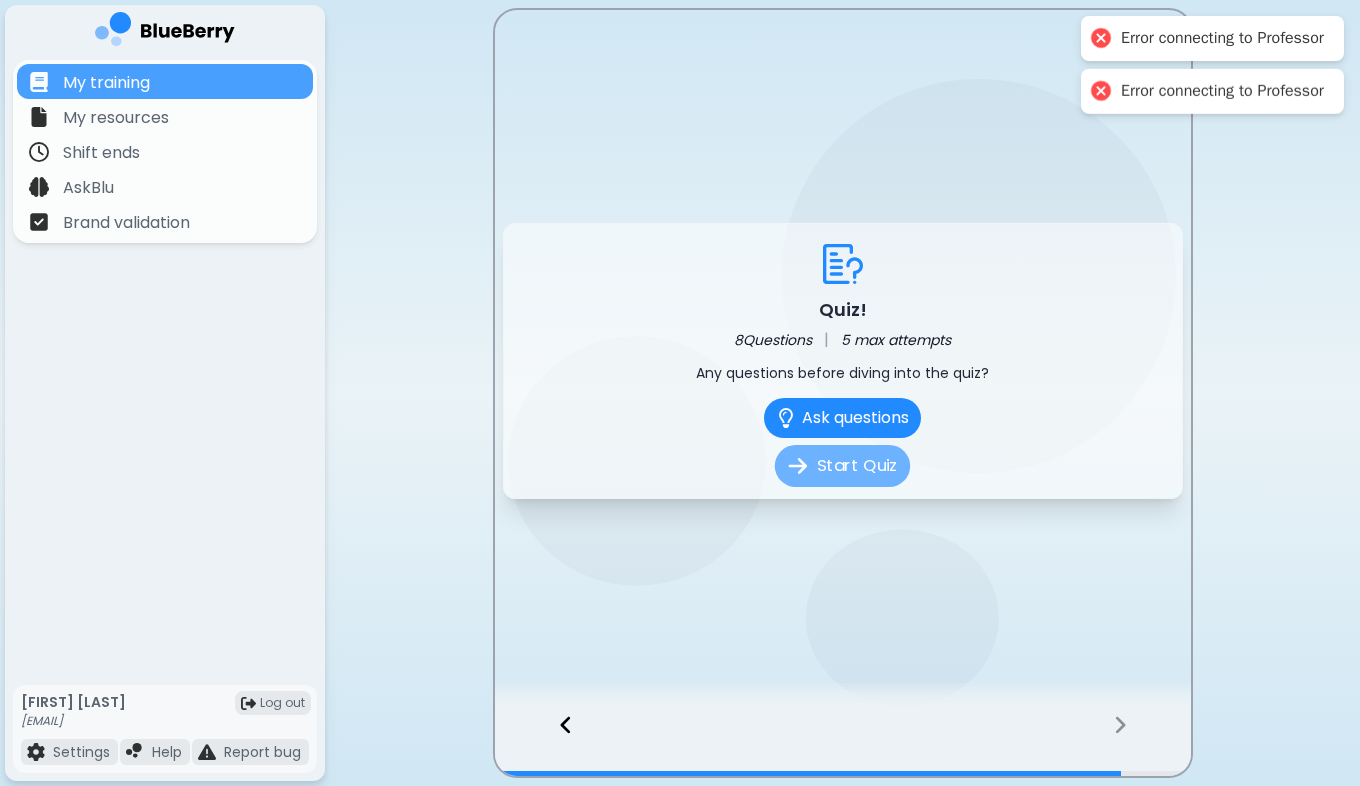 click on "Start Quiz" at bounding box center [842, 466] 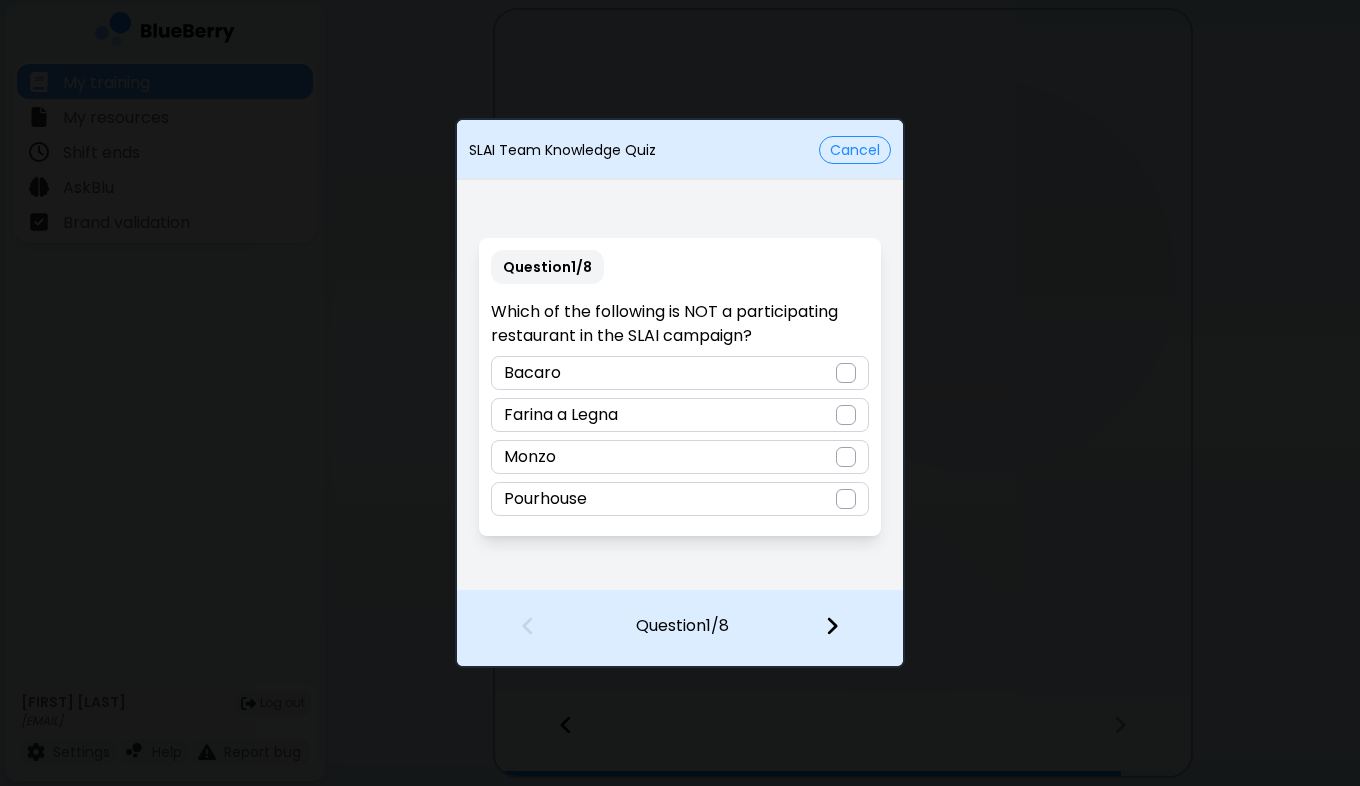 click at bounding box center (846, 499) 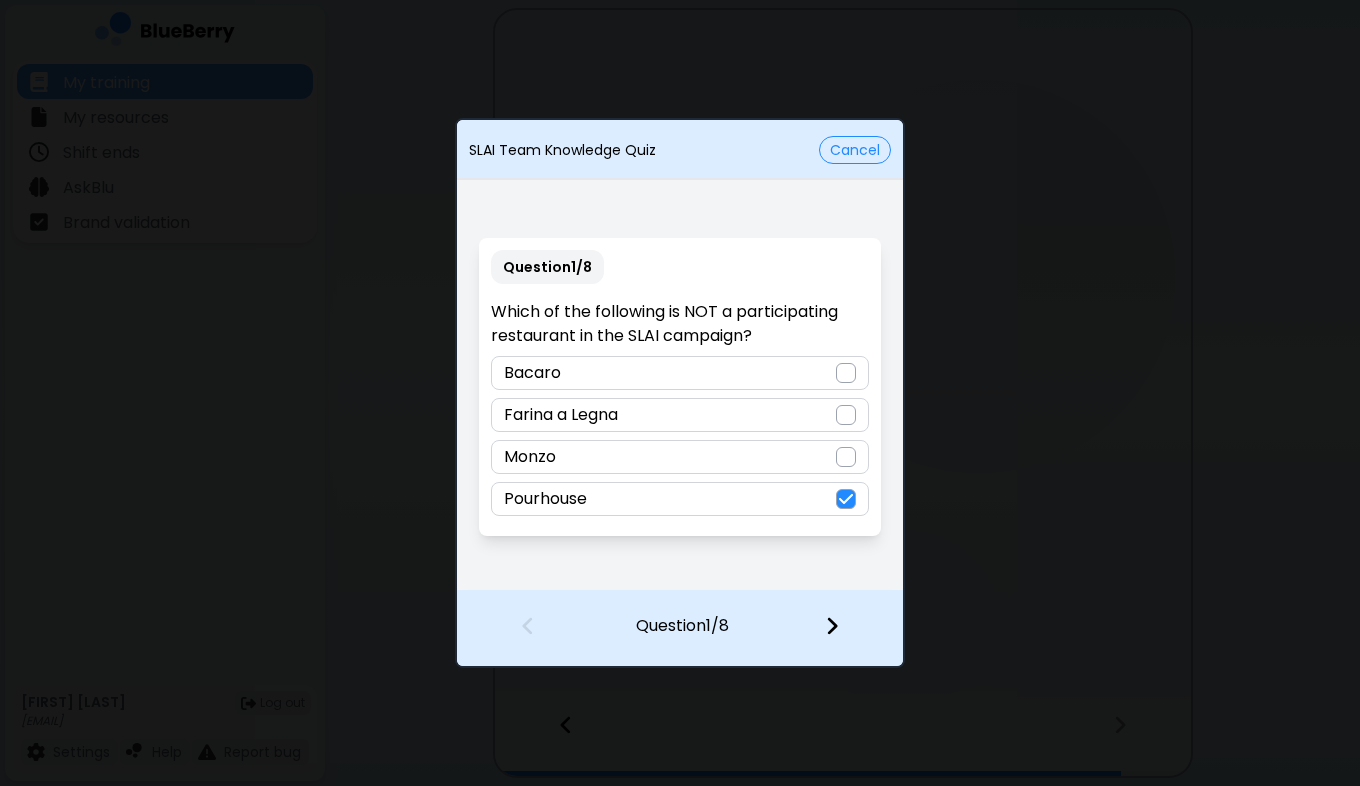 click at bounding box center [844, 628] 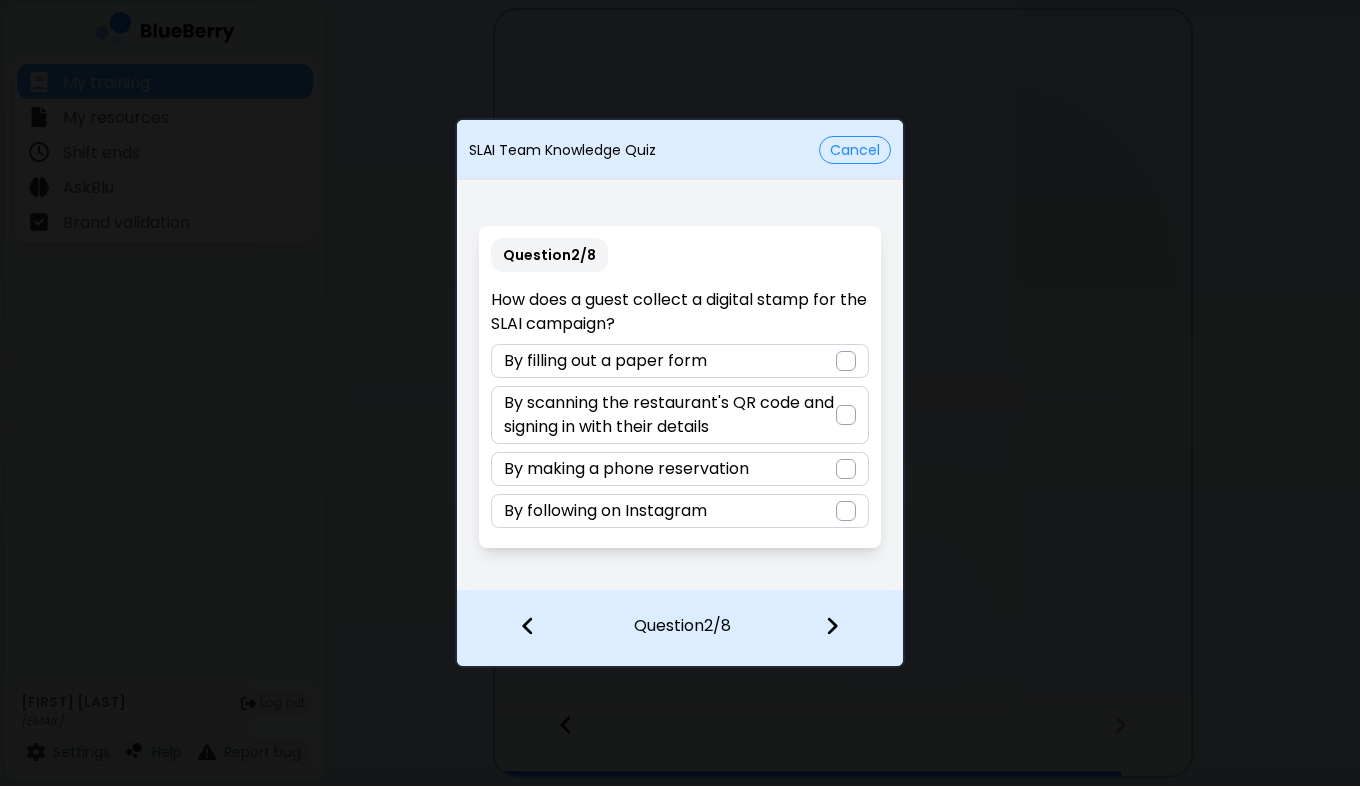 click on "By scanning the restaurant's QR code and signing in with their details" at bounding box center (669, 415) 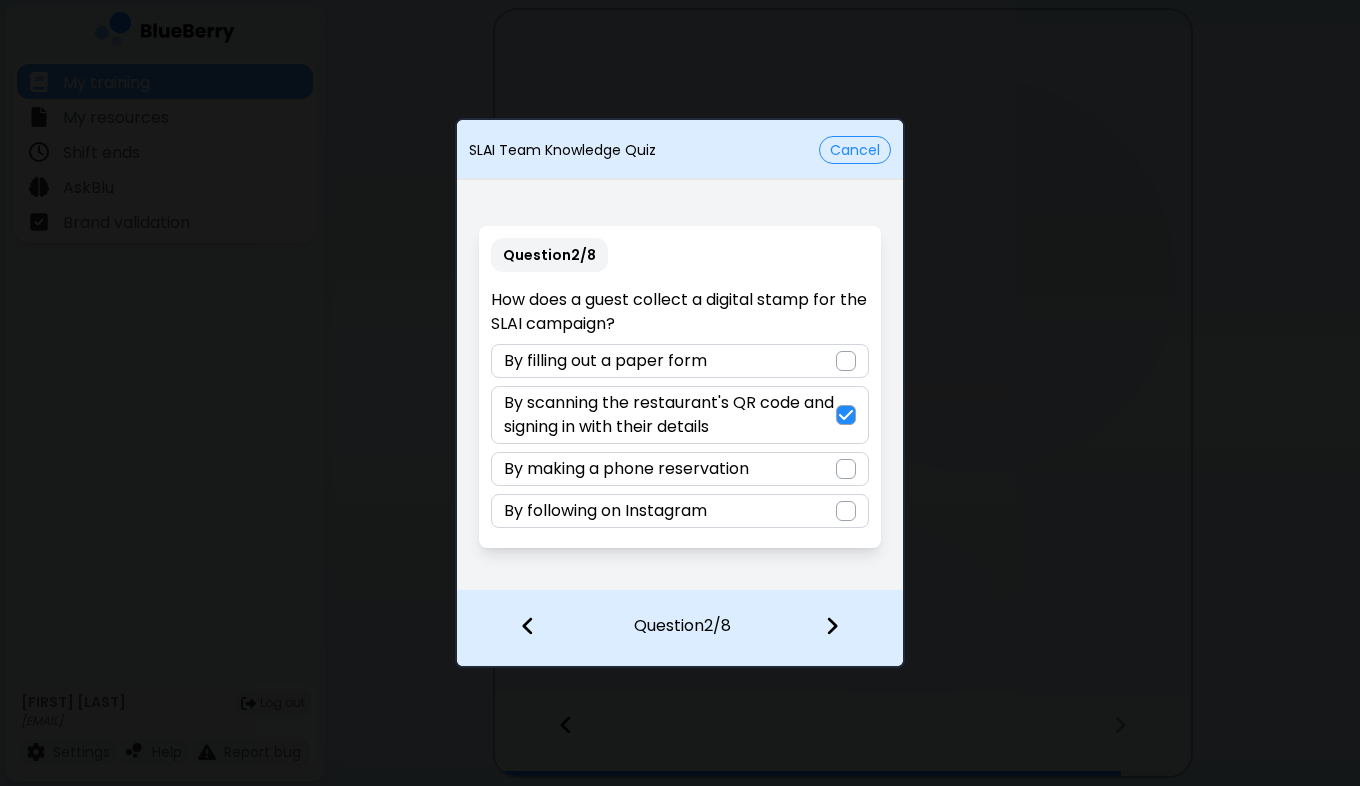 click at bounding box center (844, 628) 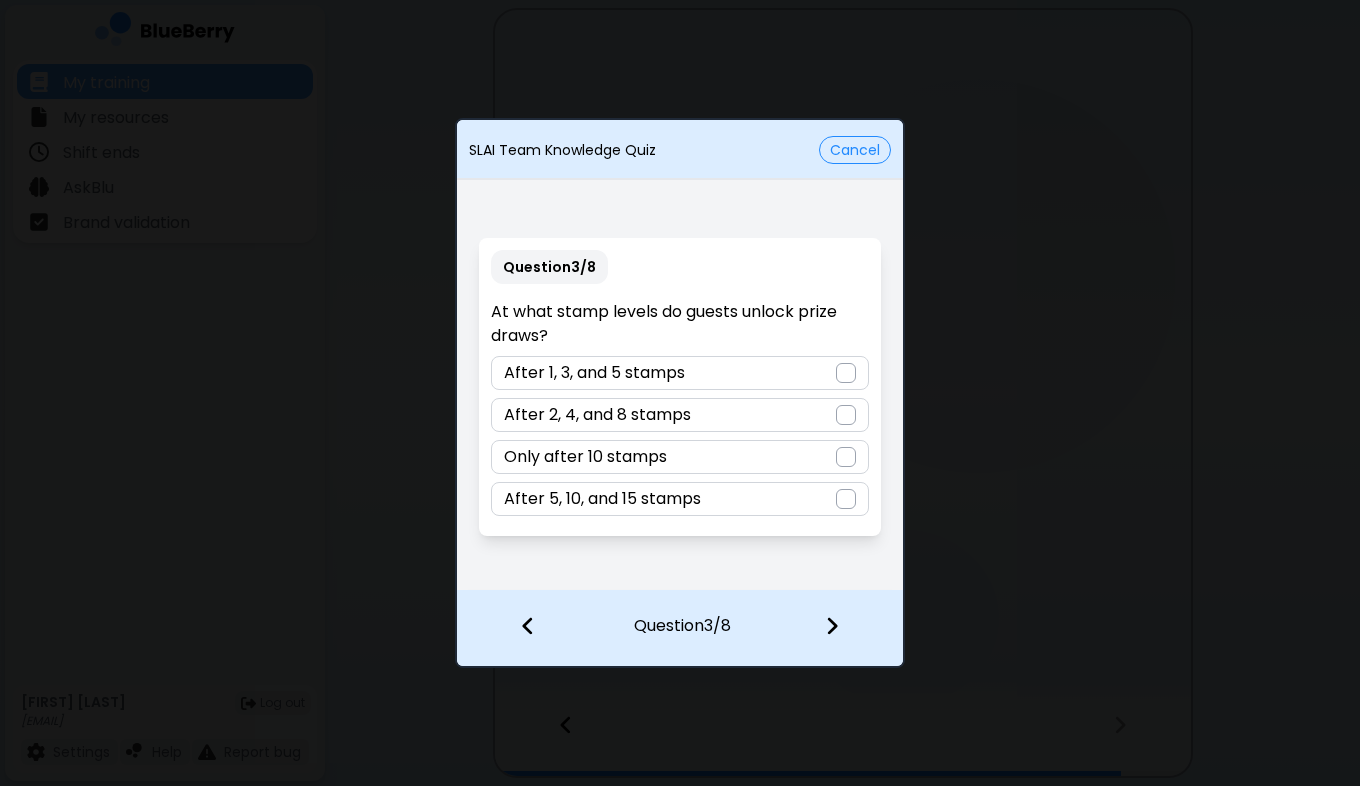 click on "After 1, 3, and 5 stamps" at bounding box center [679, 373] 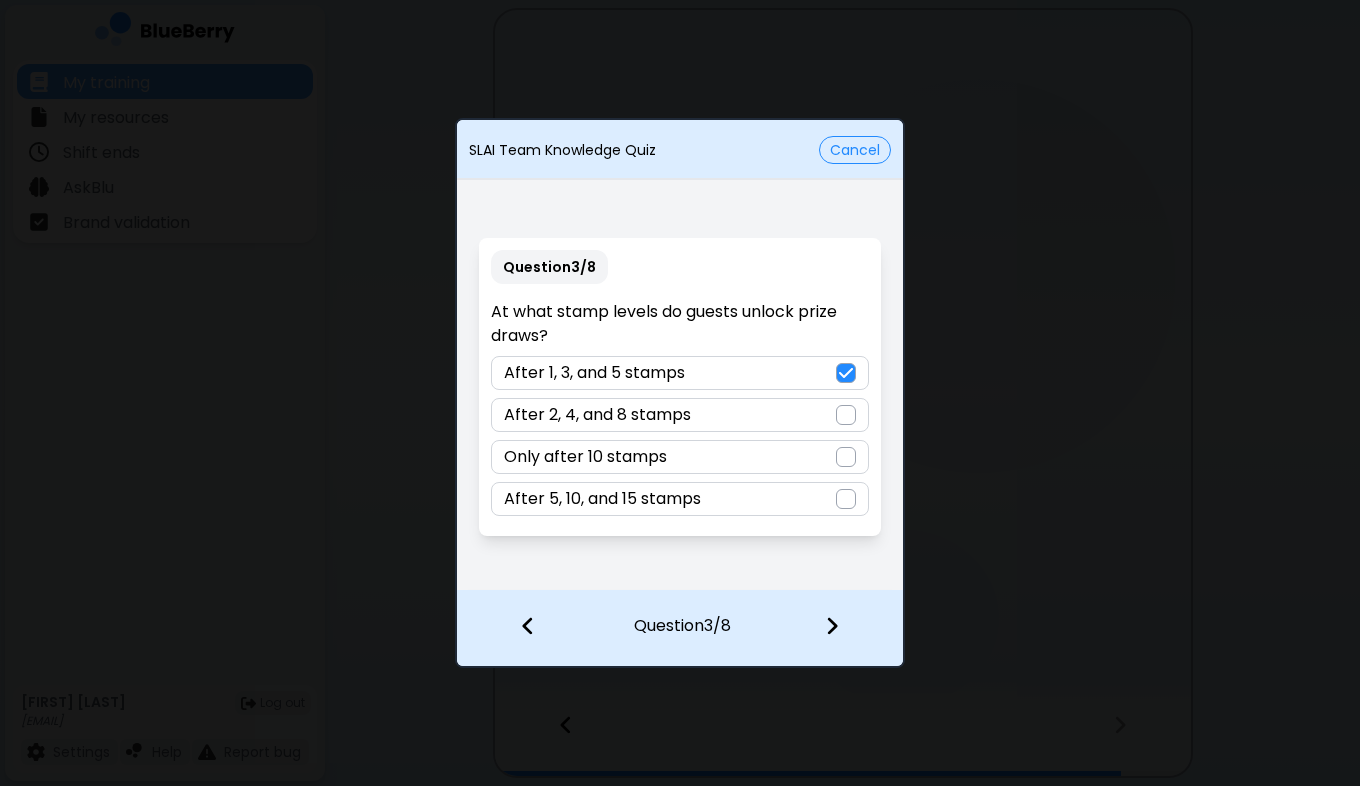 click at bounding box center [844, 628] 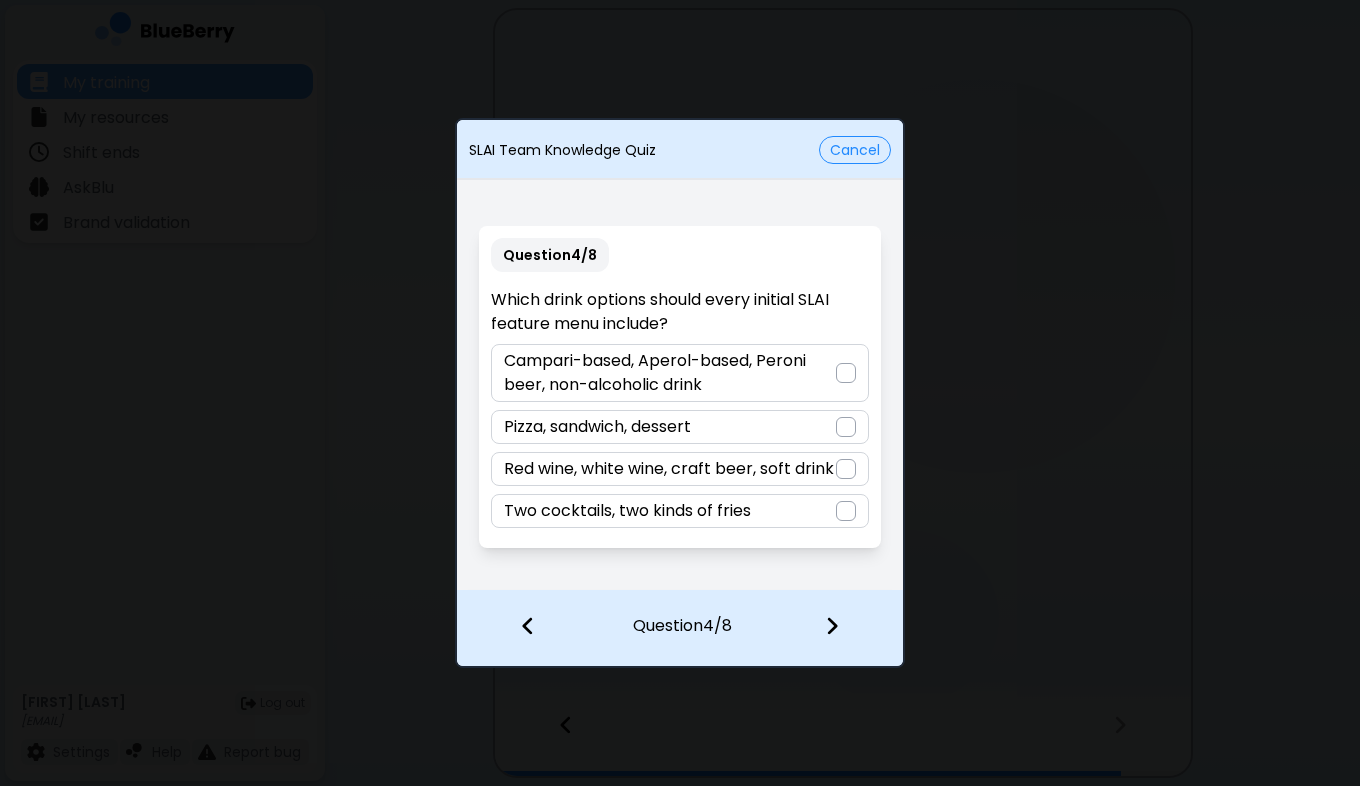 click on "Campari-based, Aperol-based, Peroni beer, non-alcoholic drink" at bounding box center (669, 373) 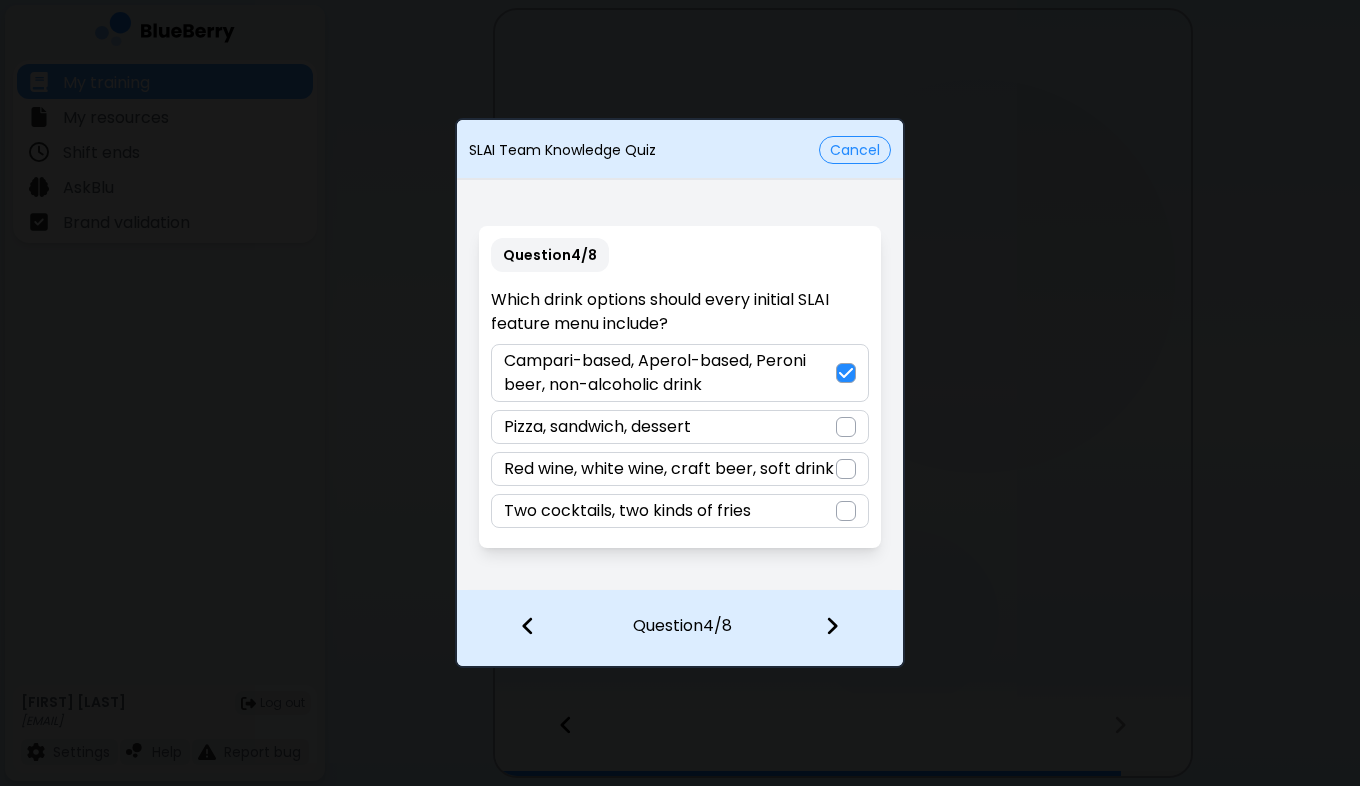 click at bounding box center [844, 628] 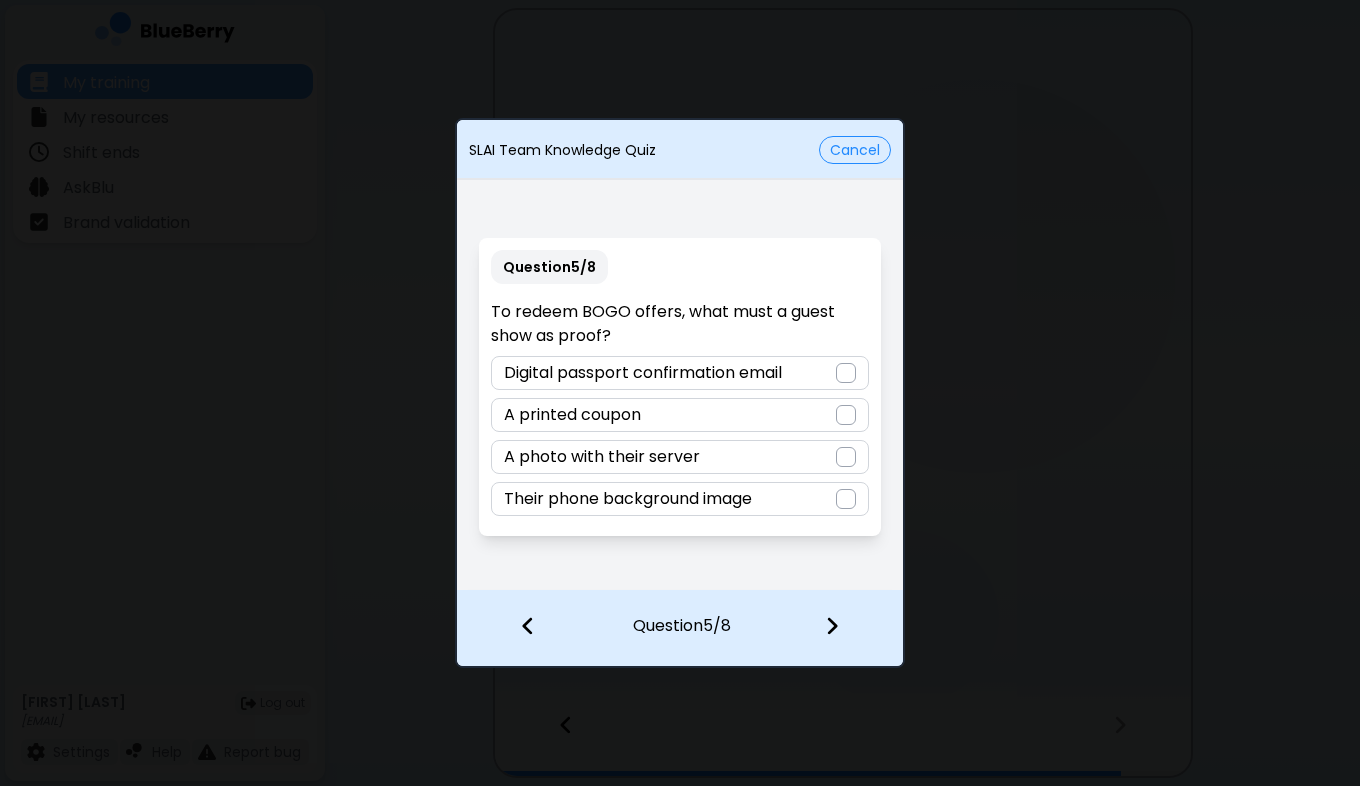 click on "Digital passport confirmation email" at bounding box center (643, 373) 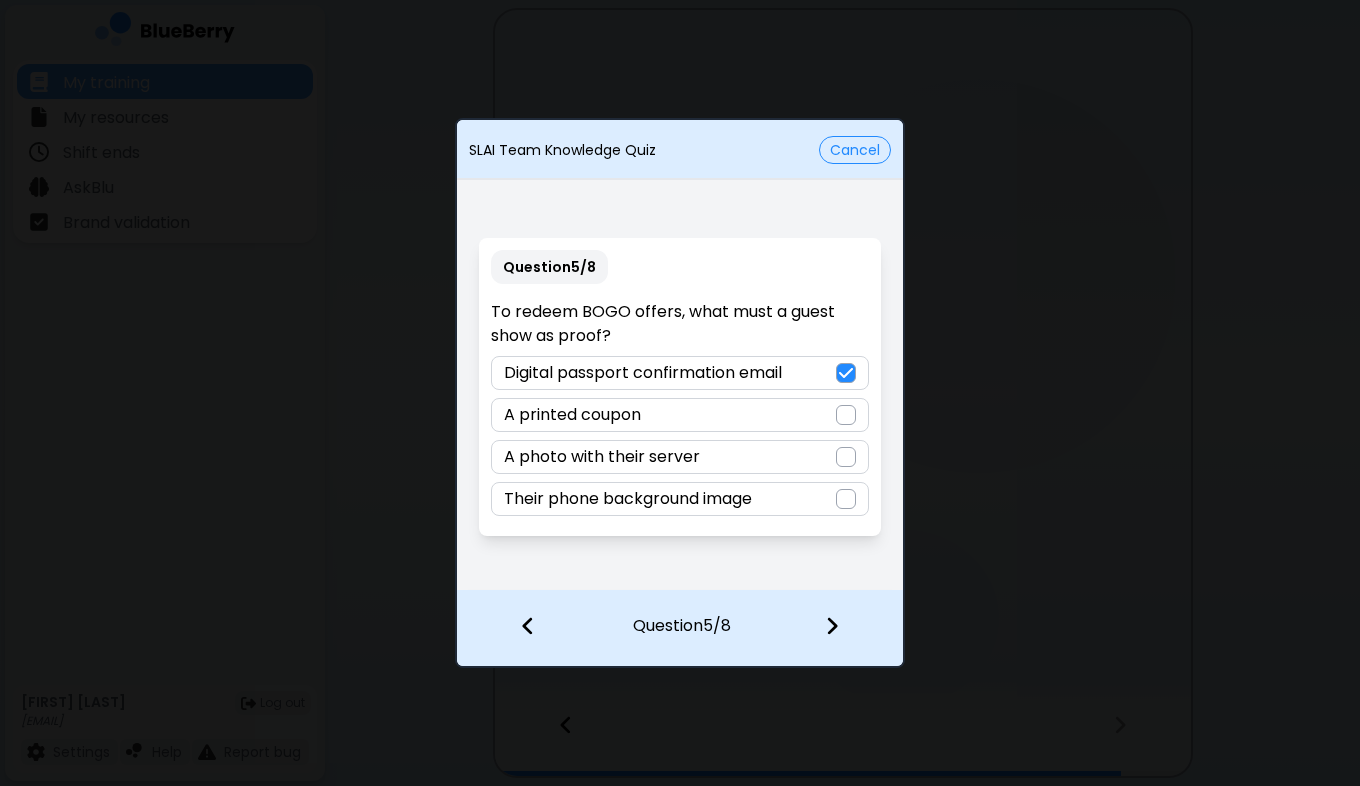 click at bounding box center (844, 628) 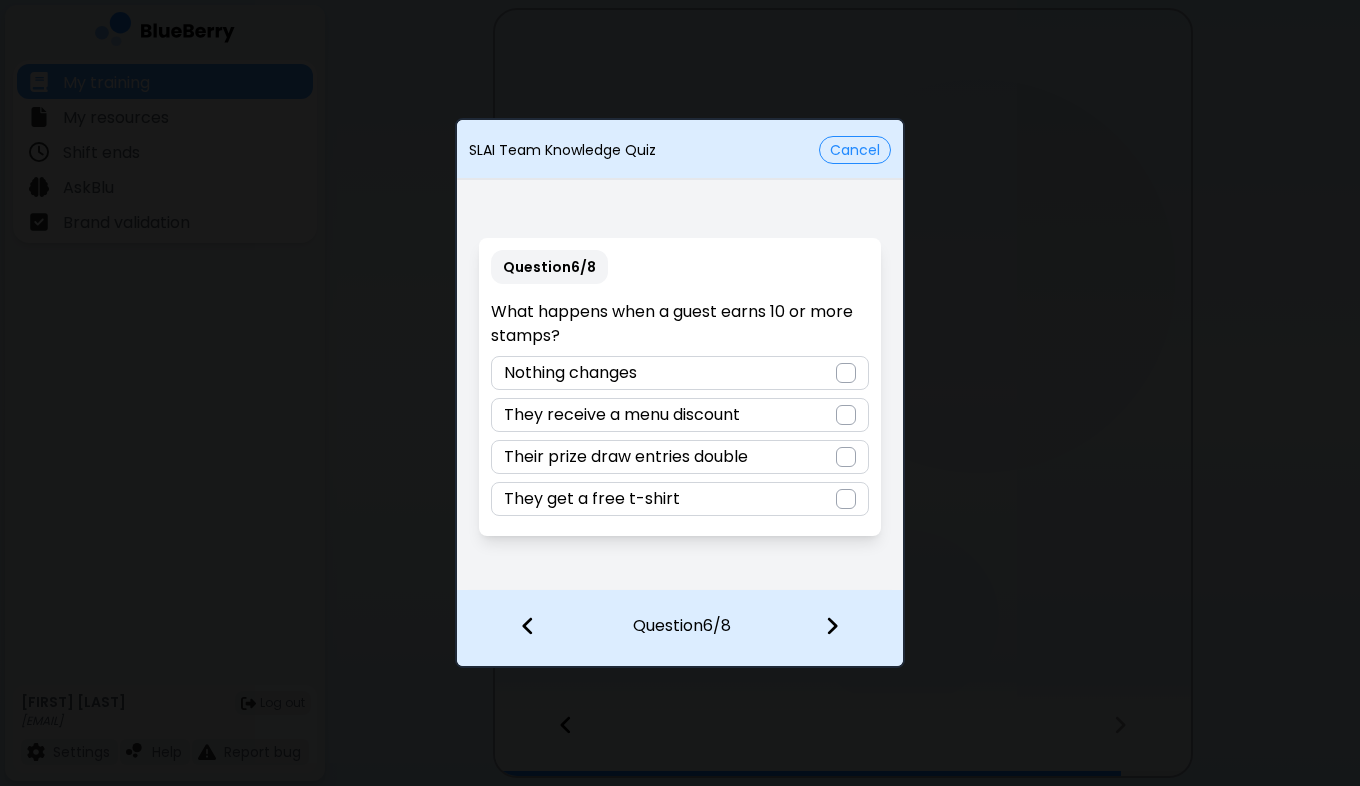 click on "Their prize draw entries double" at bounding box center (679, 457) 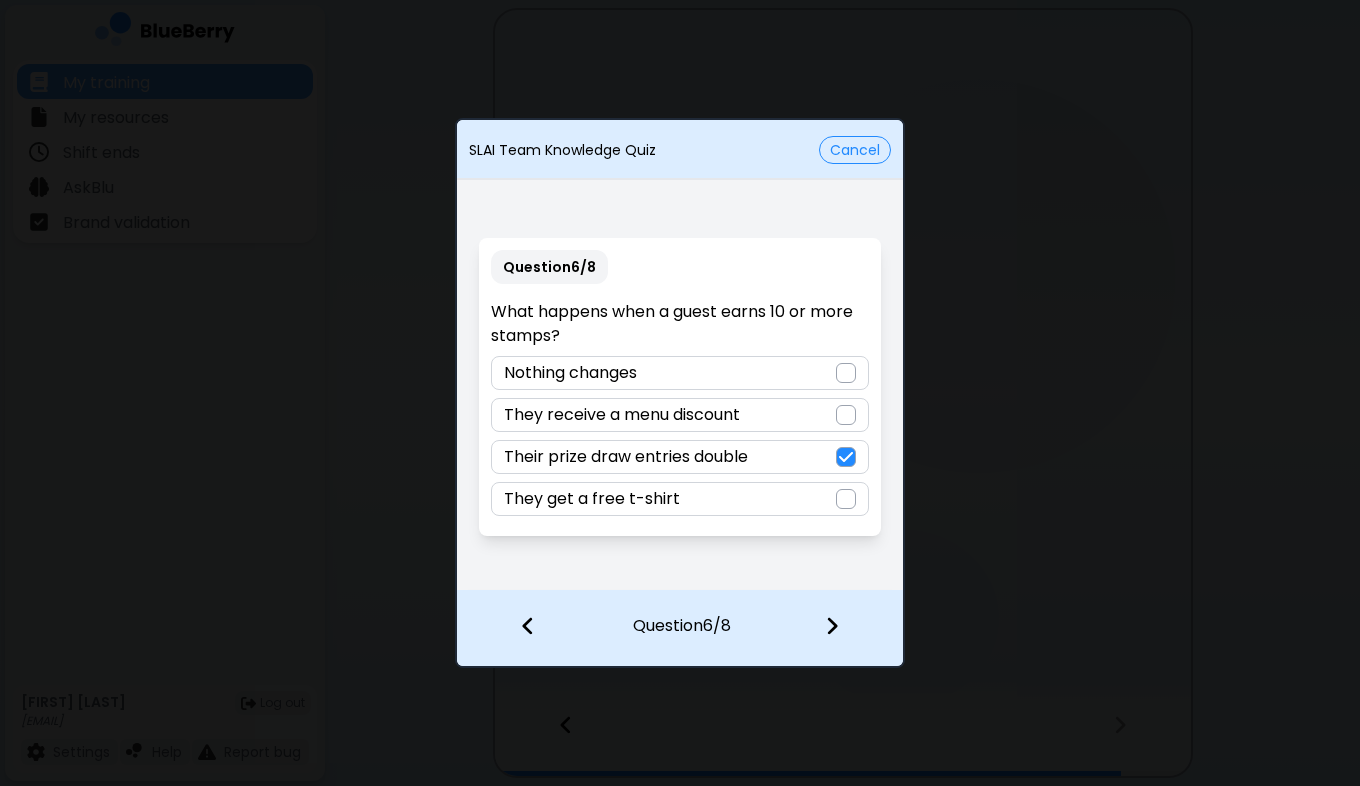 click at bounding box center (844, 628) 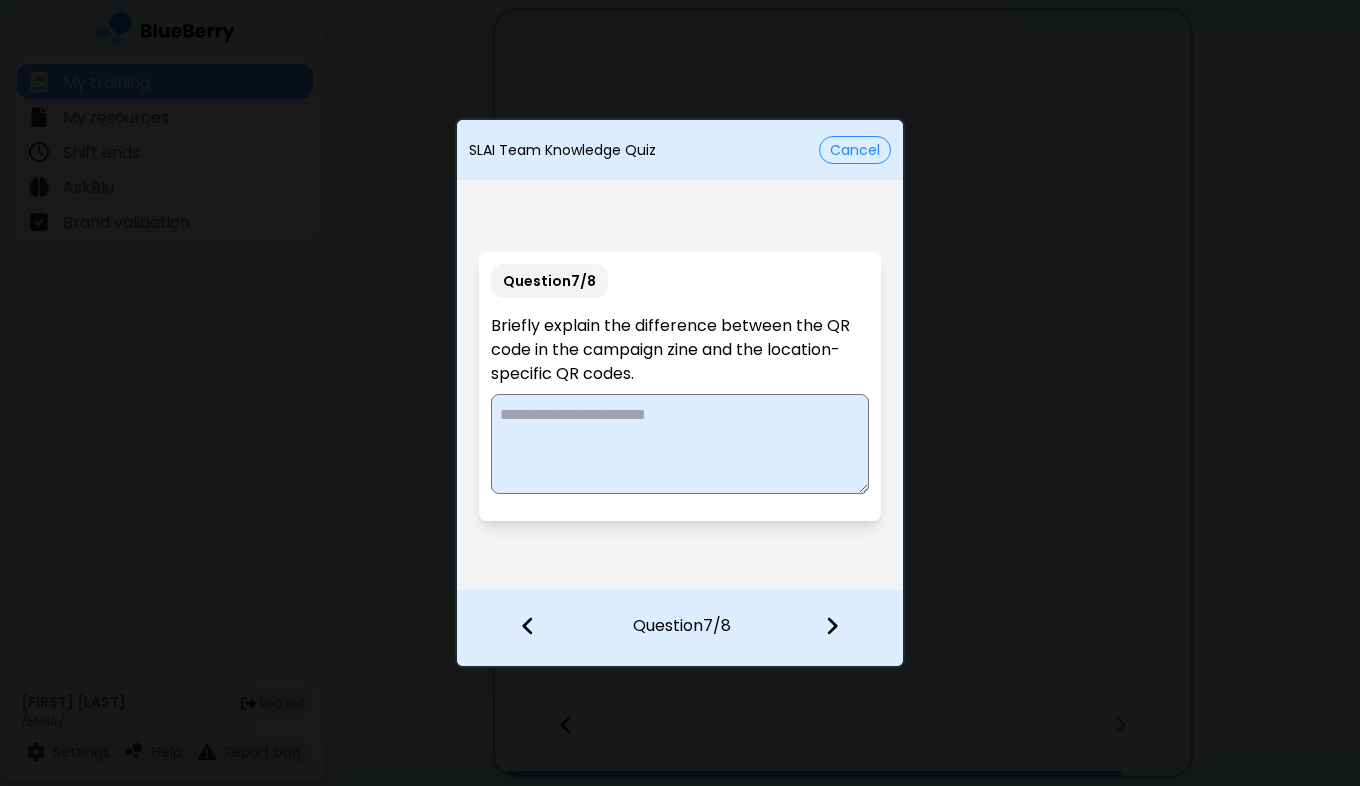 click at bounding box center [679, 444] 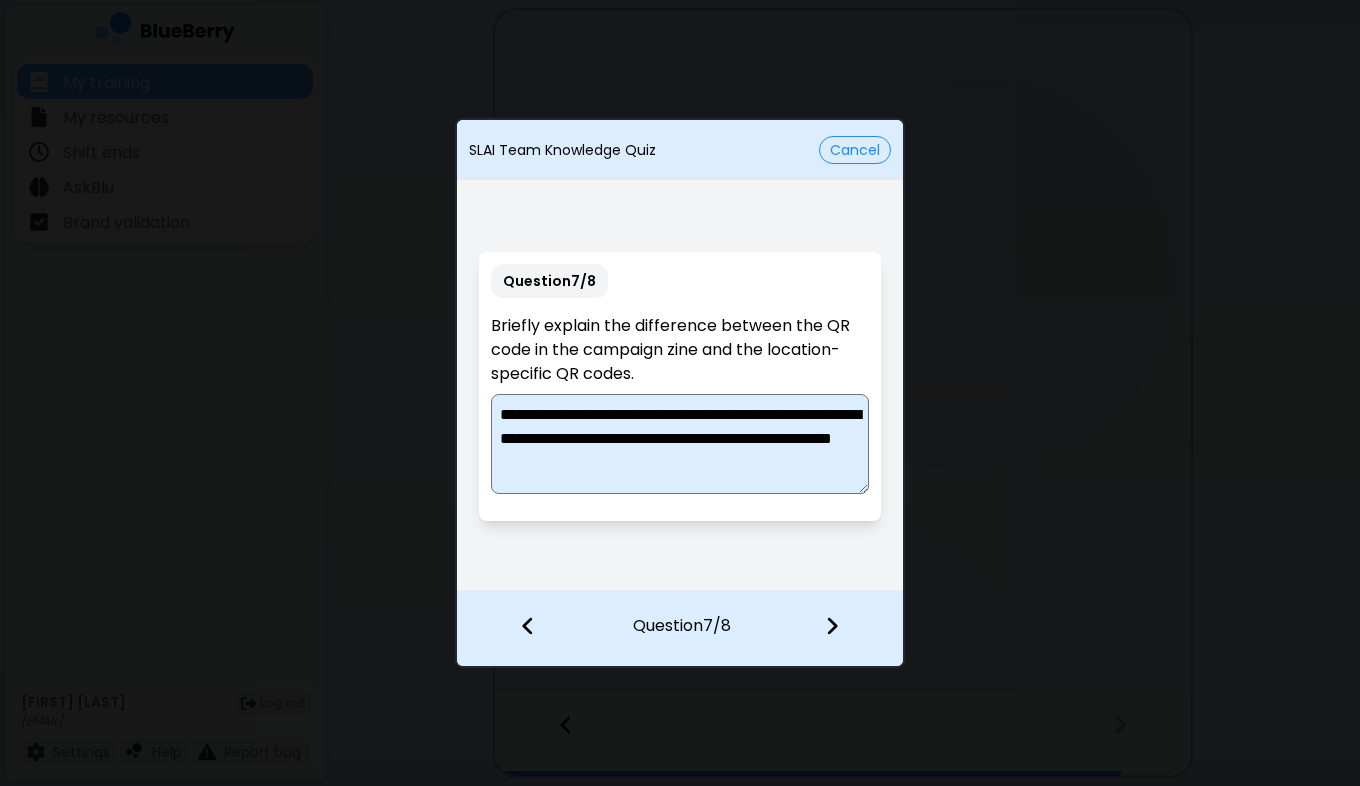type on "**********" 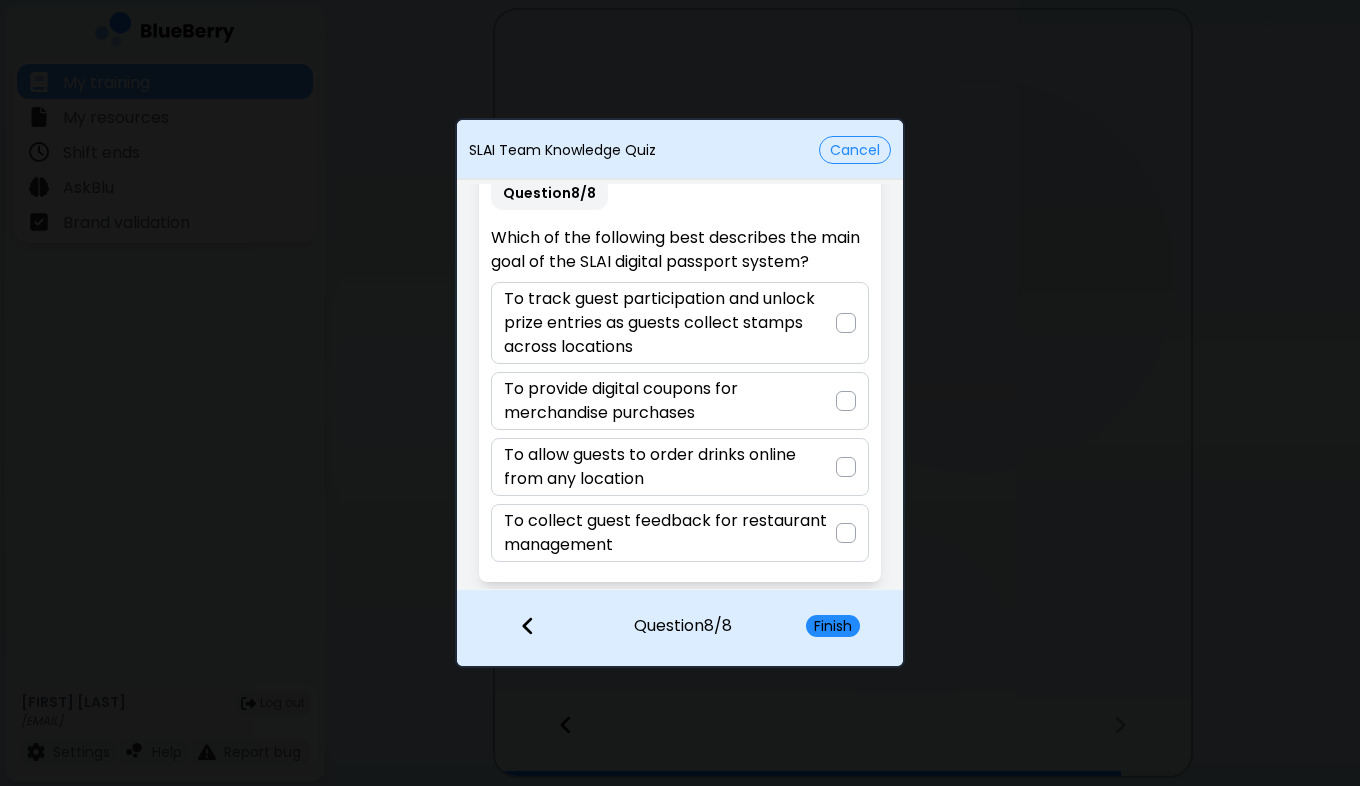 scroll, scrollTop: 29, scrollLeft: 0, axis: vertical 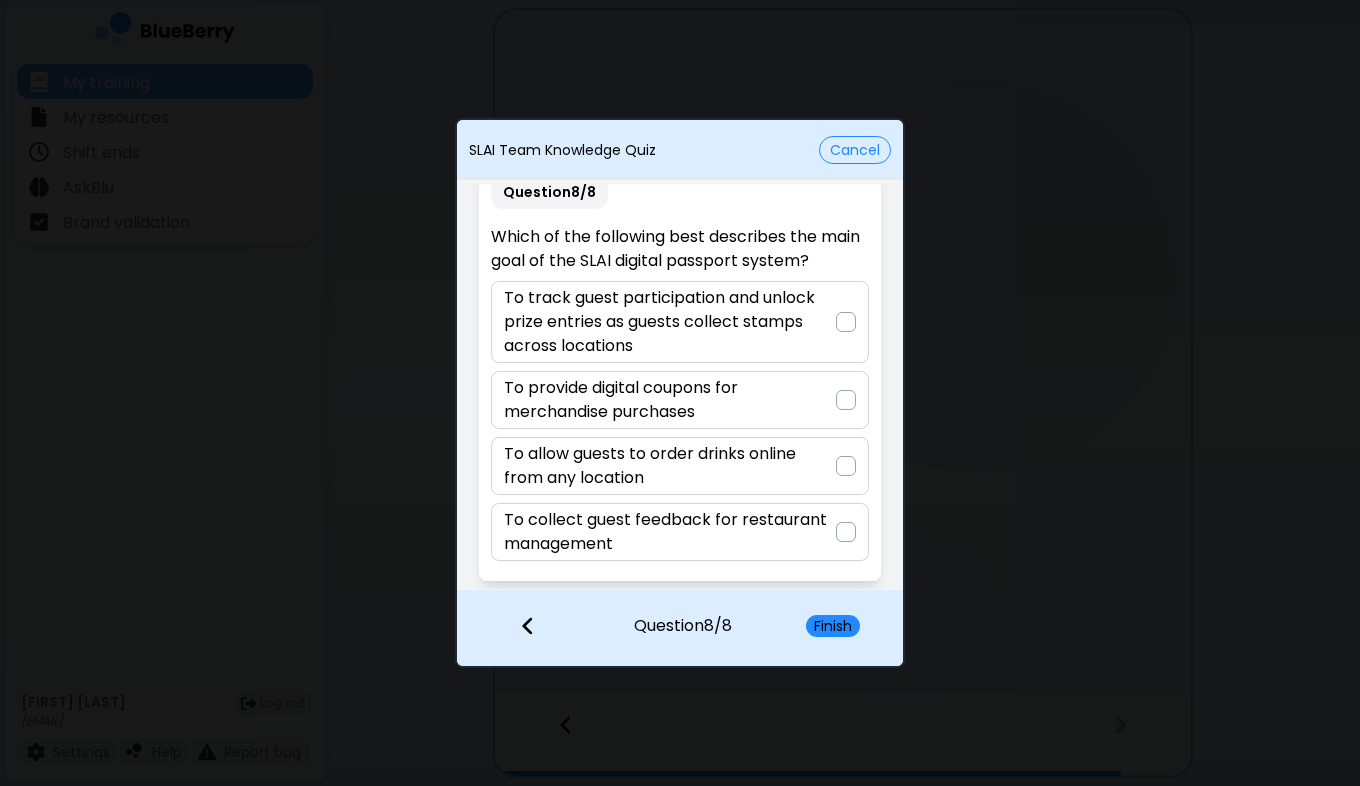 click on "To track guest participation and unlock prize entries as guests collect stamps across locations" at bounding box center [669, 322] 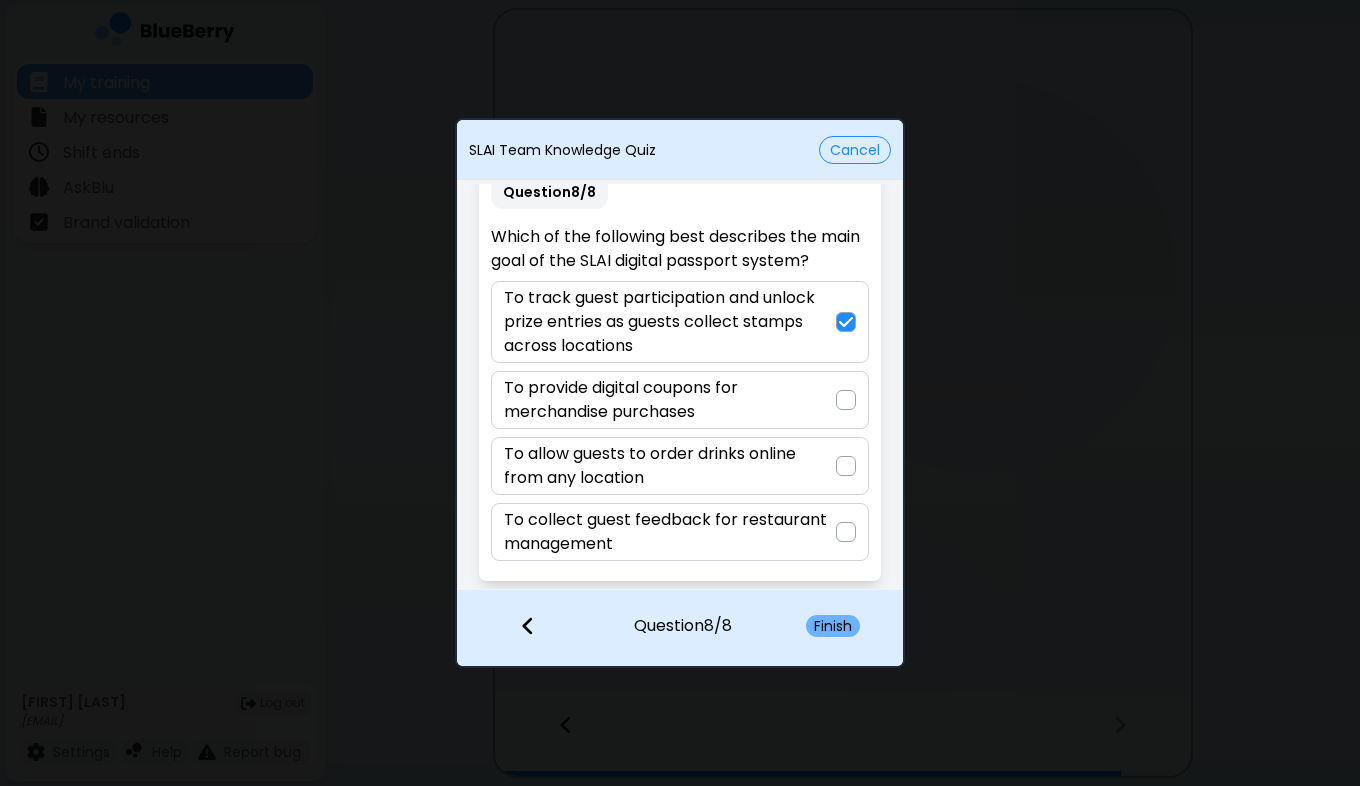click on "Finish" at bounding box center (833, 626) 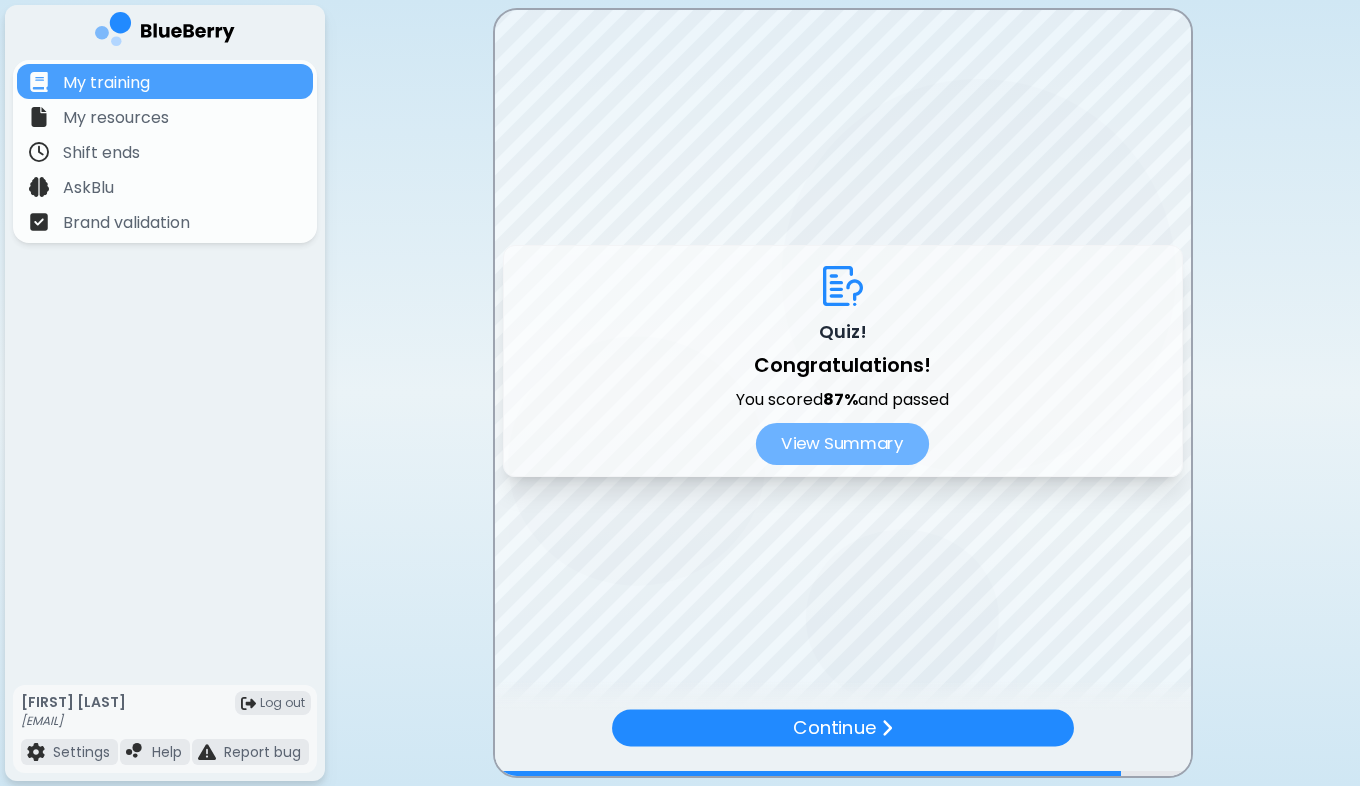 click on "View Summary" at bounding box center (842, 444) 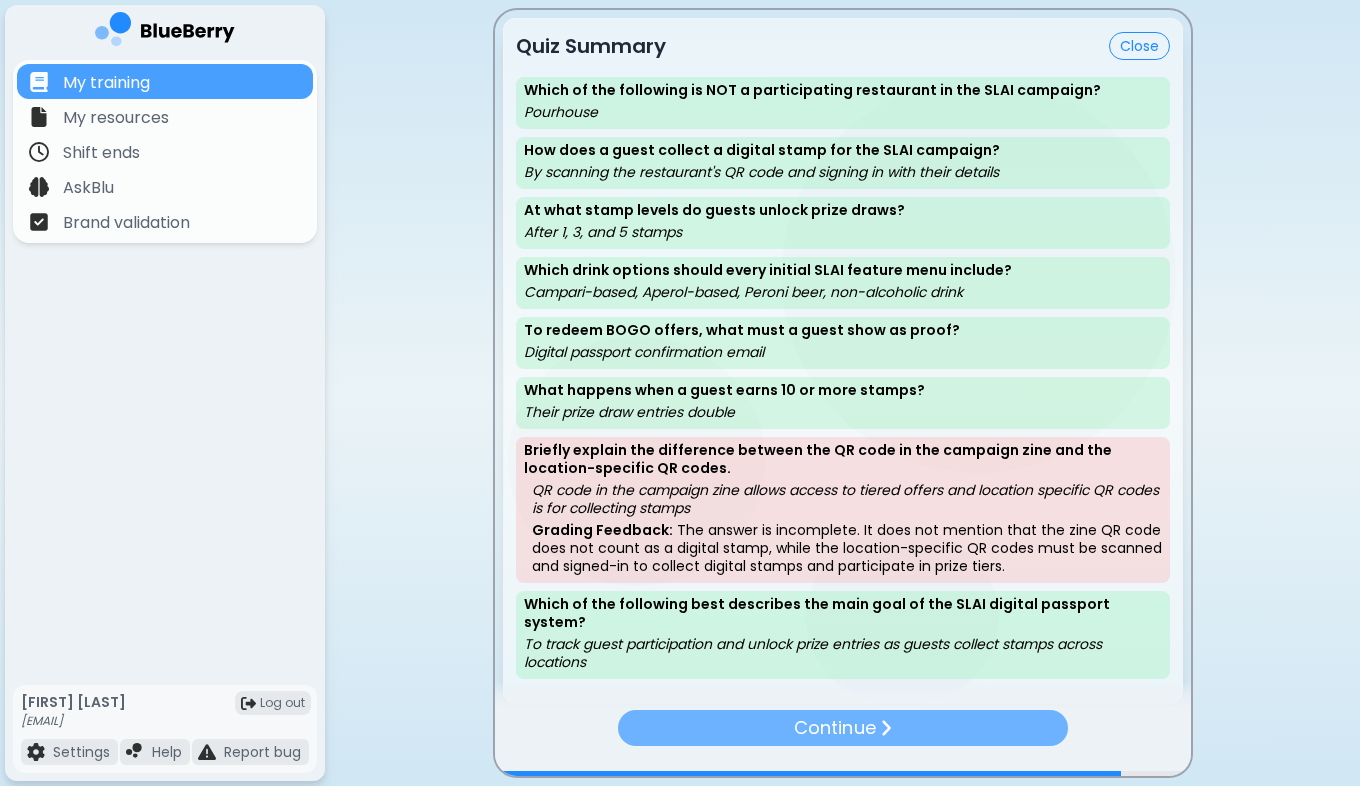 click on "Continue" at bounding box center (842, 728) 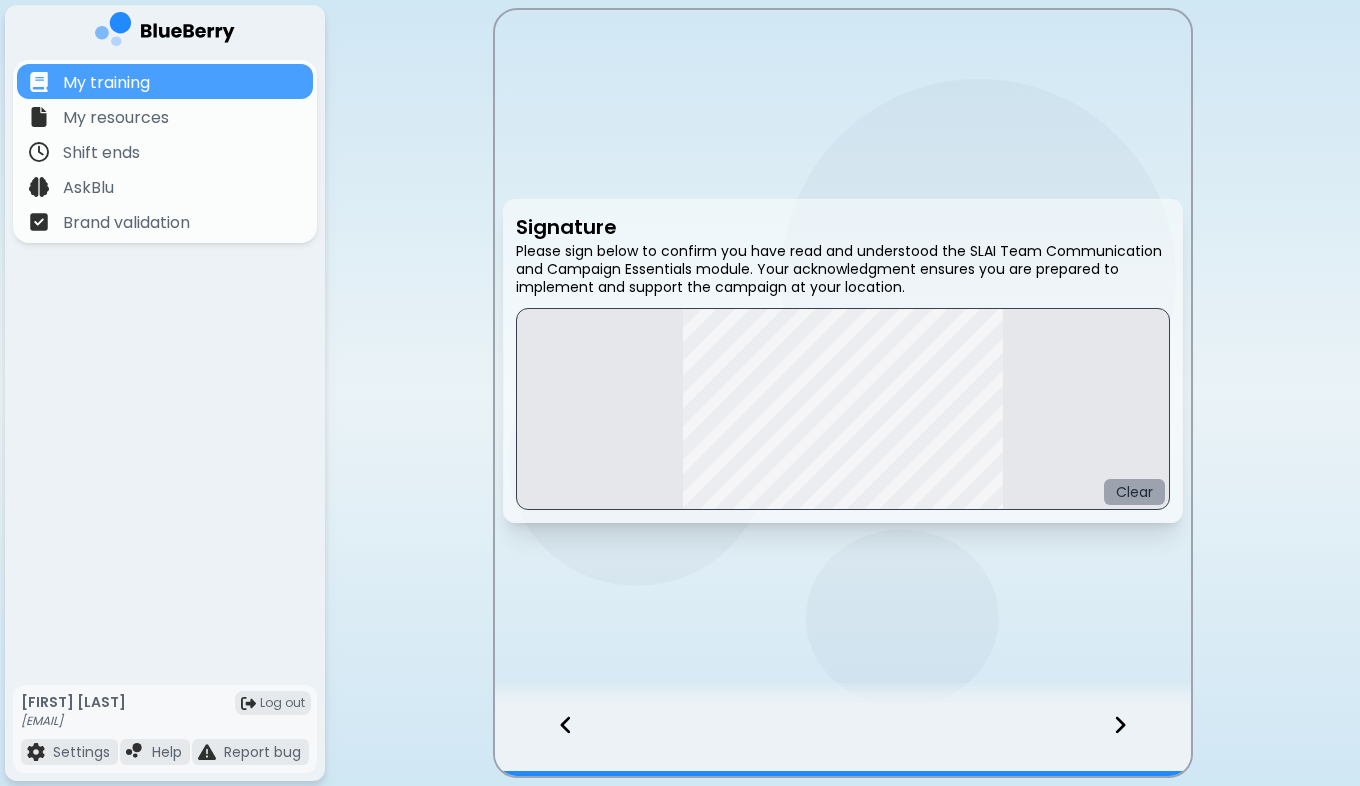 click on "Clear" at bounding box center [1134, 492] 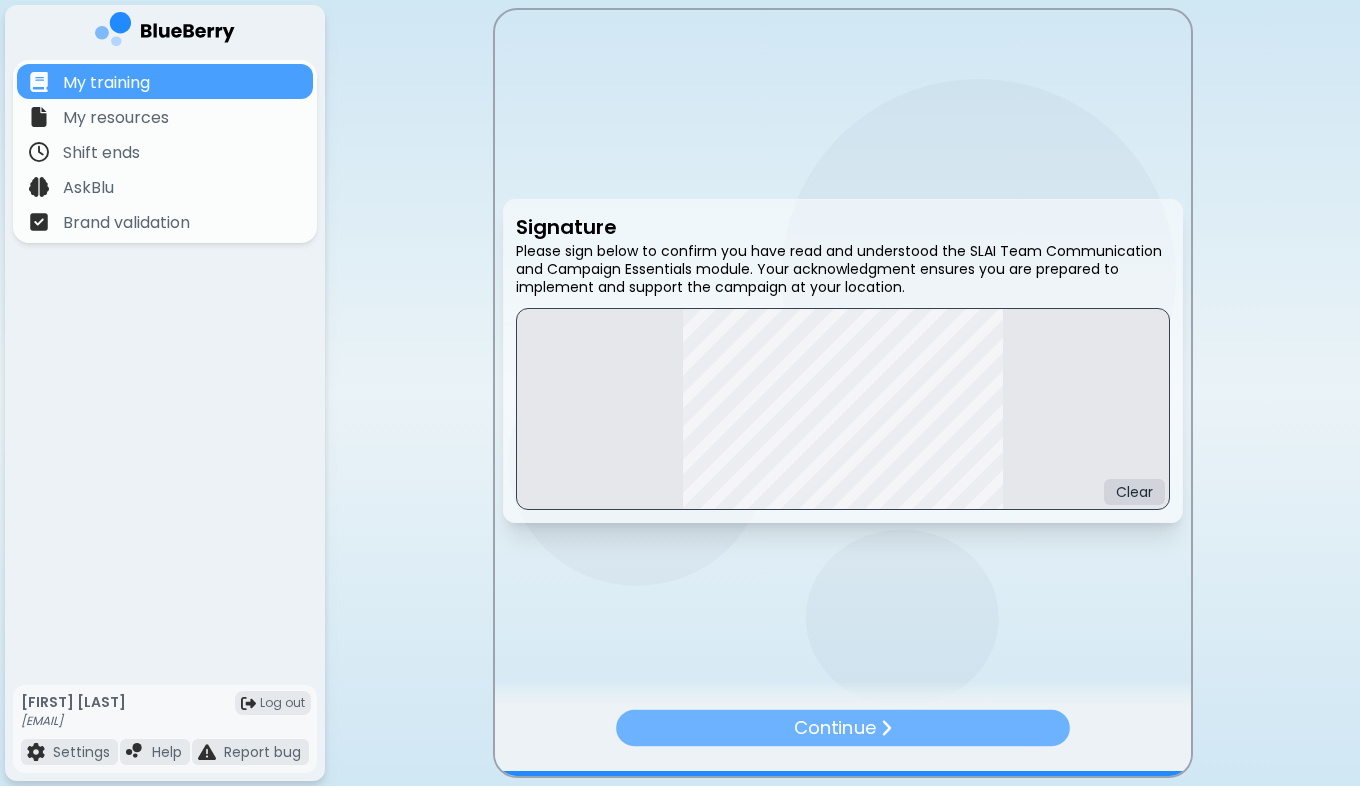 click on "Continue" at bounding box center (835, 728) 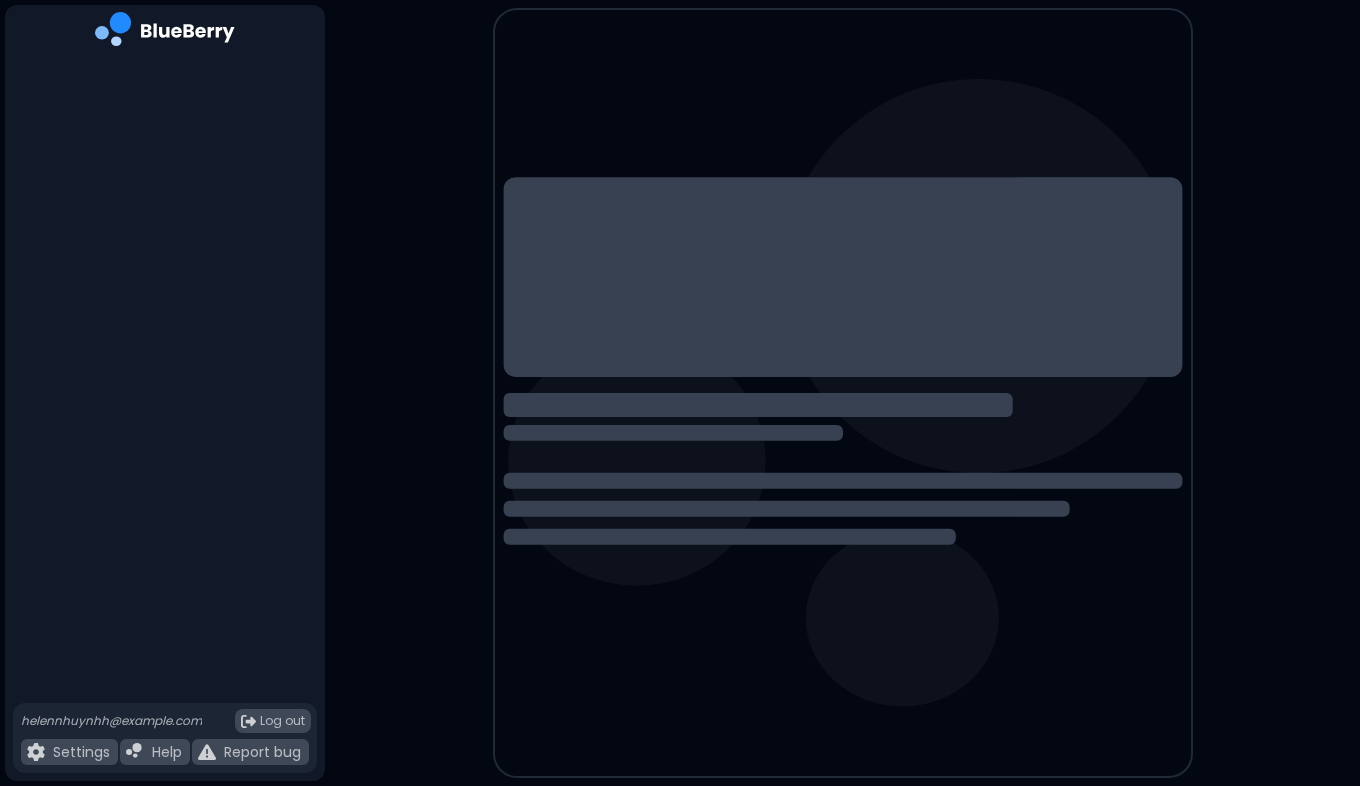 scroll, scrollTop: 0, scrollLeft: 0, axis: both 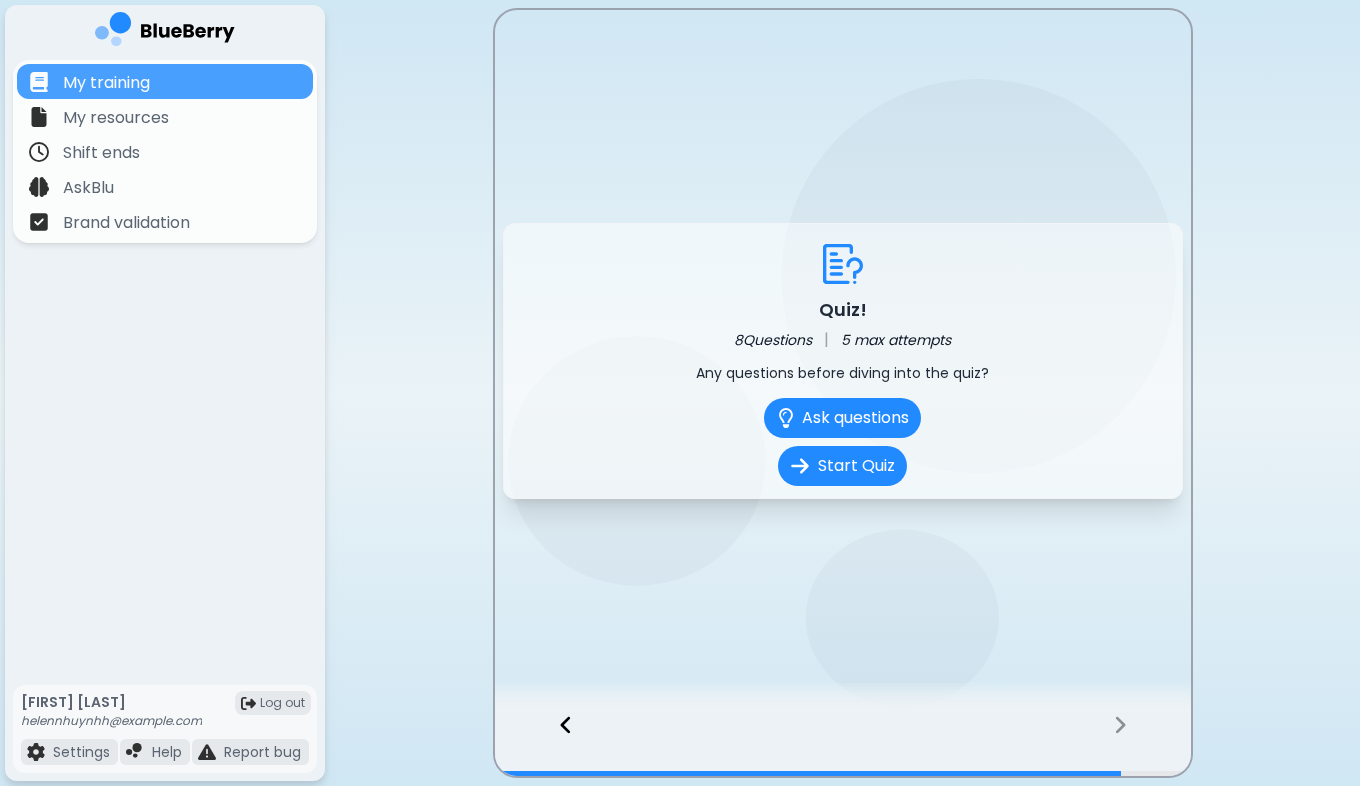 click at bounding box center (556, 743) 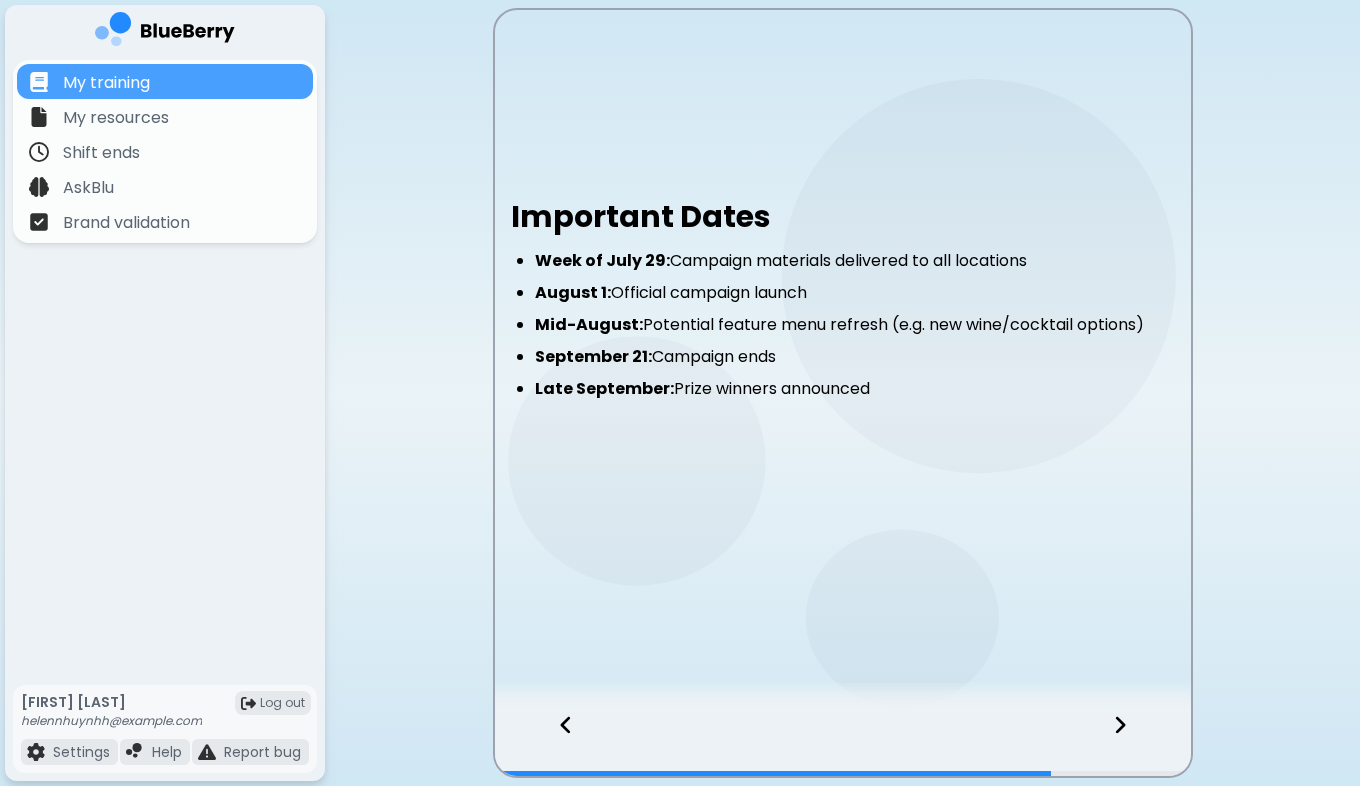 click at bounding box center [556, 743] 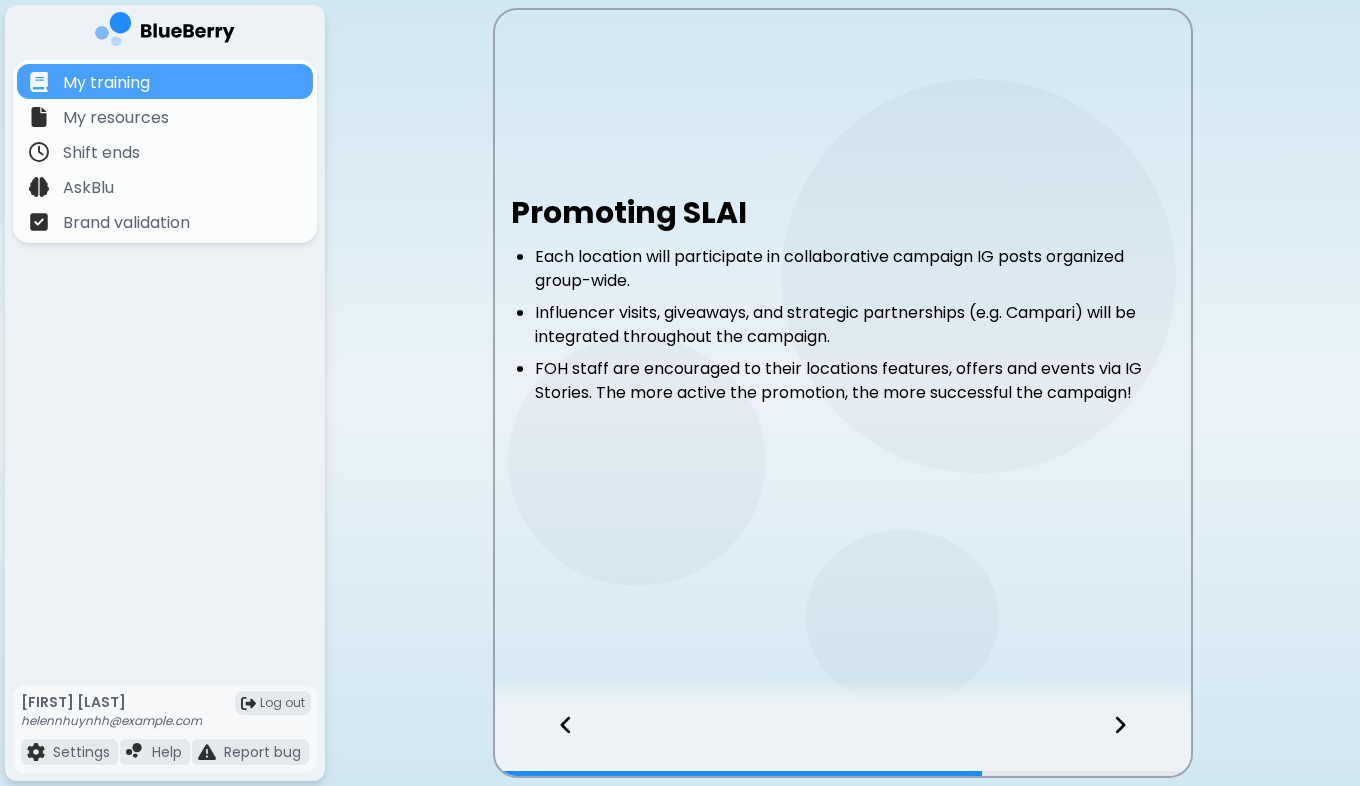 click at bounding box center (556, 743) 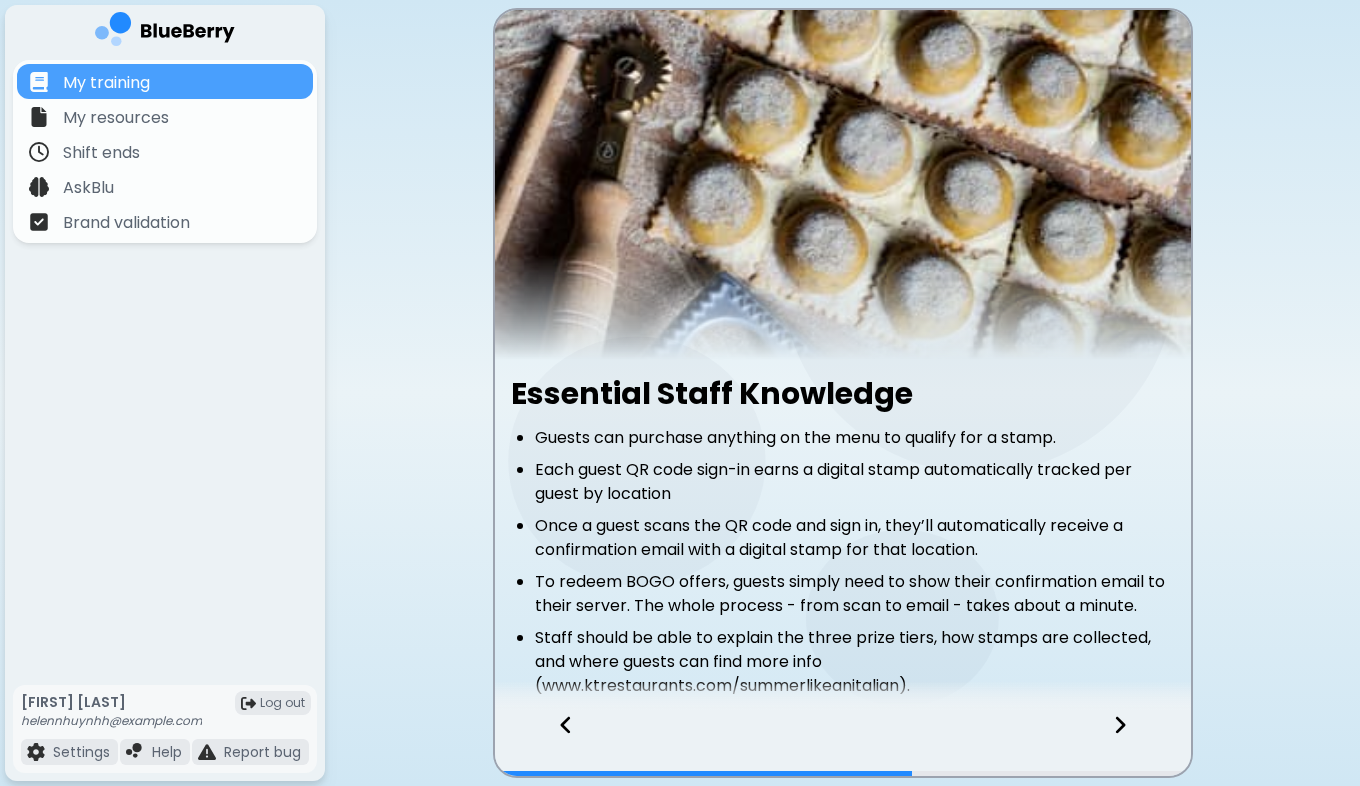 click at bounding box center [556, 743] 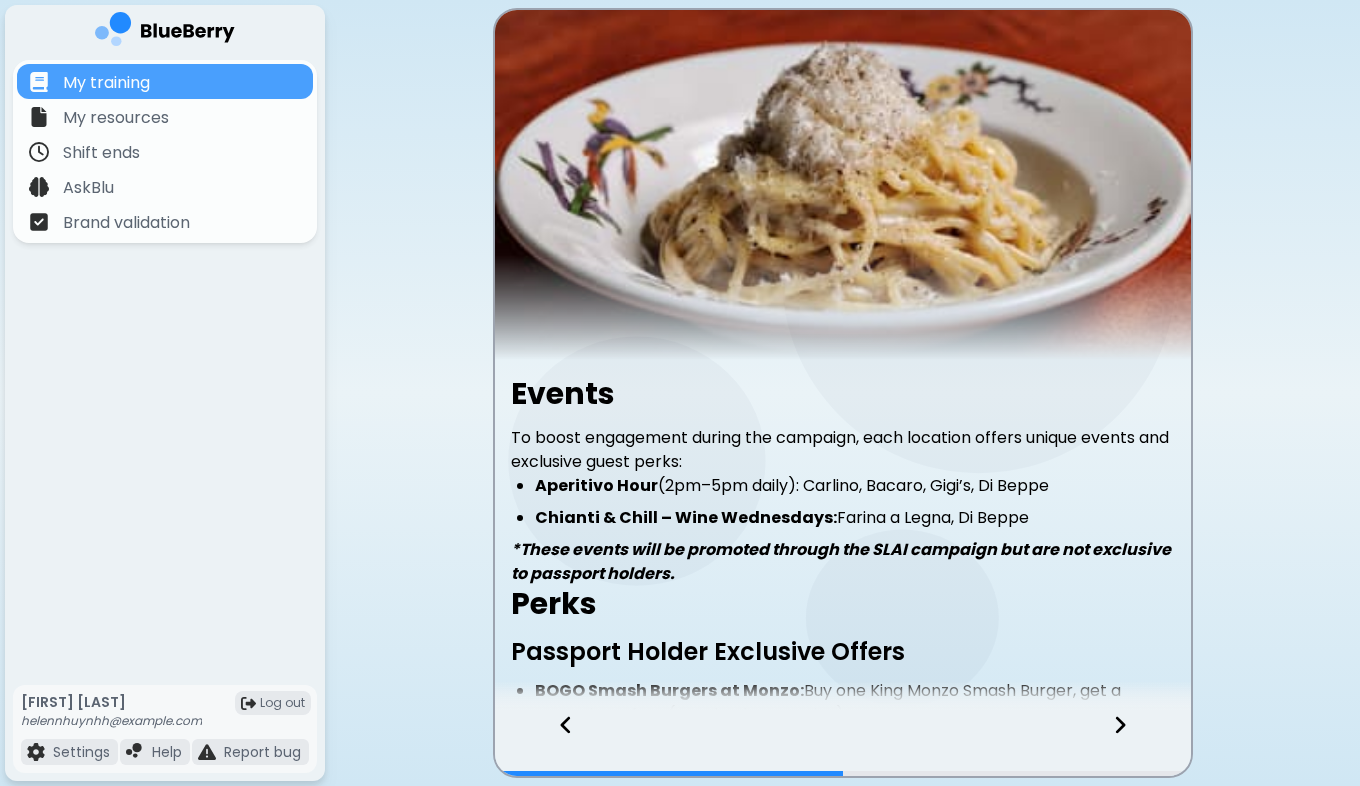 click at bounding box center (556, 743) 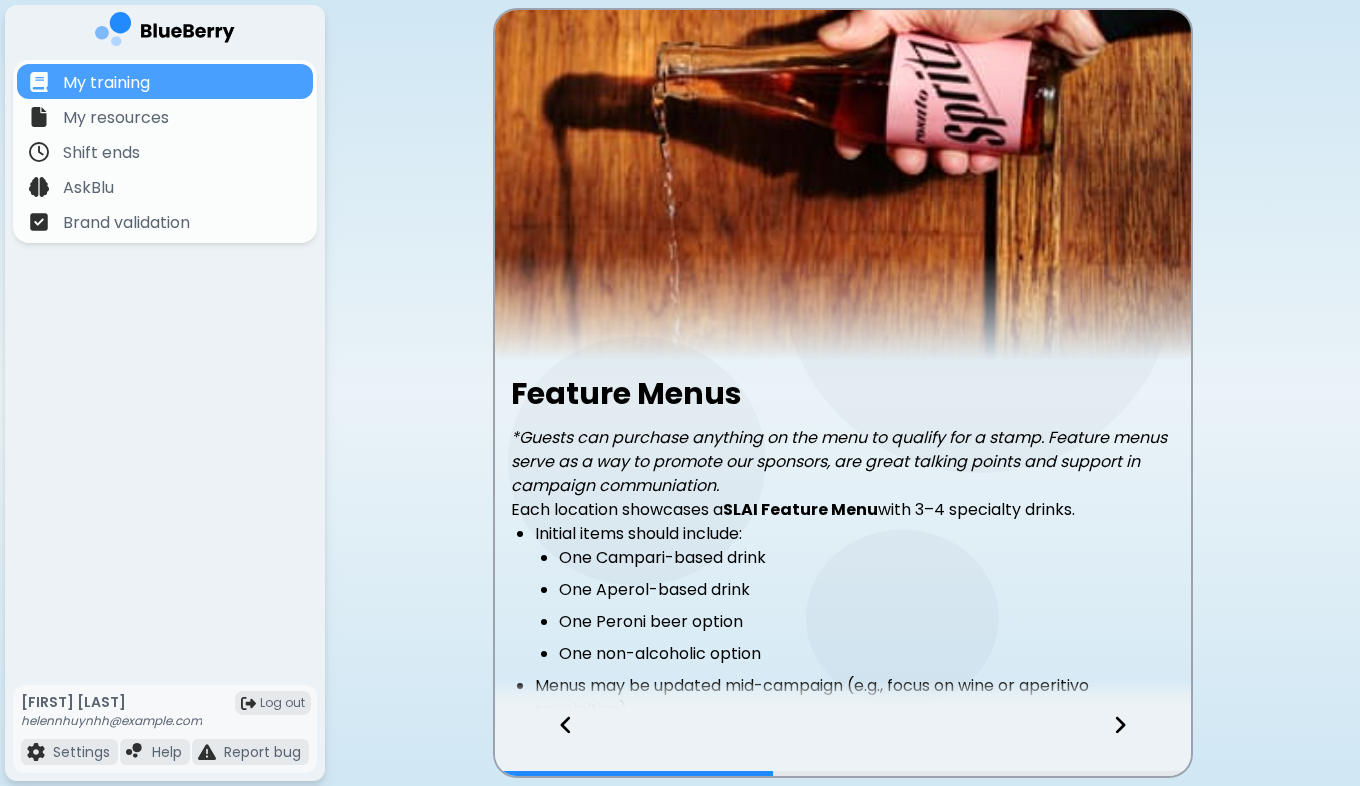 click at bounding box center [556, 743] 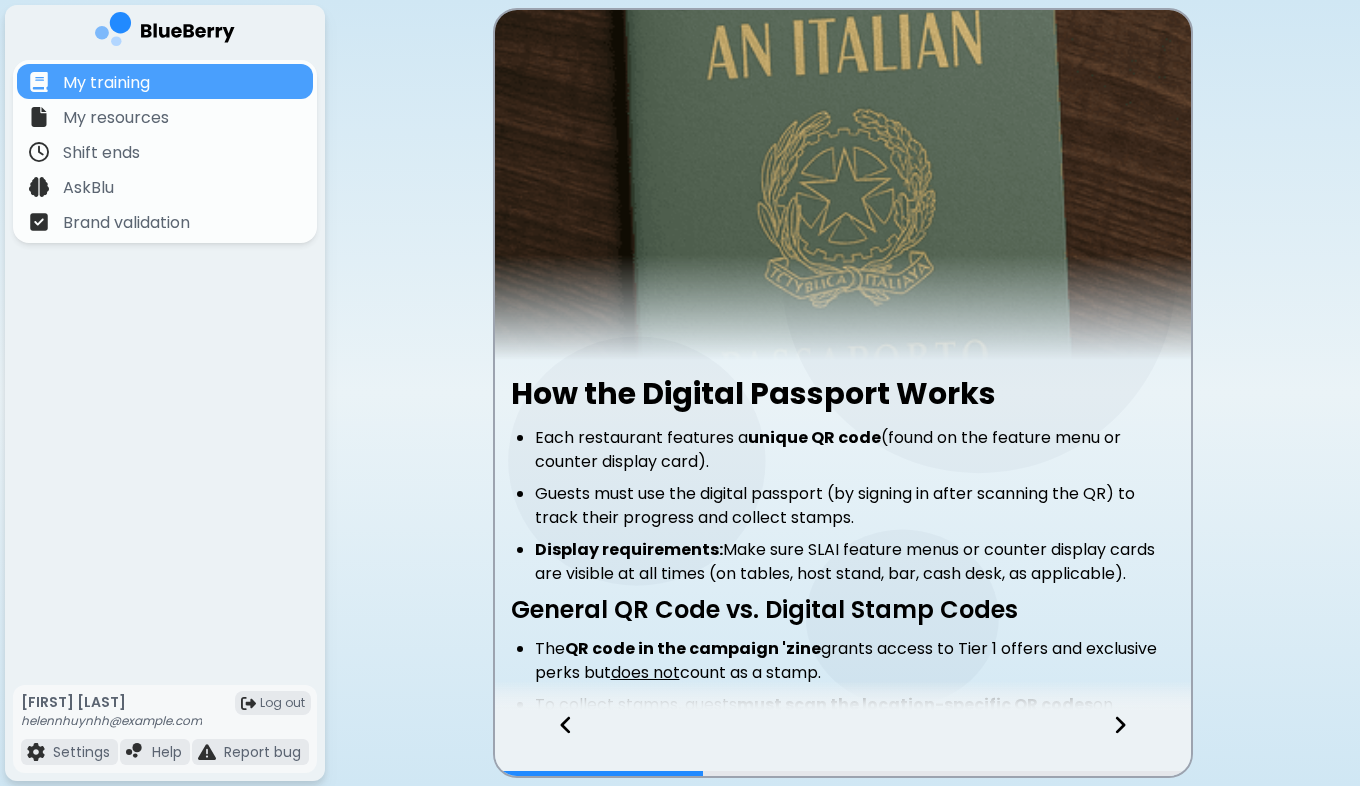 click at bounding box center (556, 743) 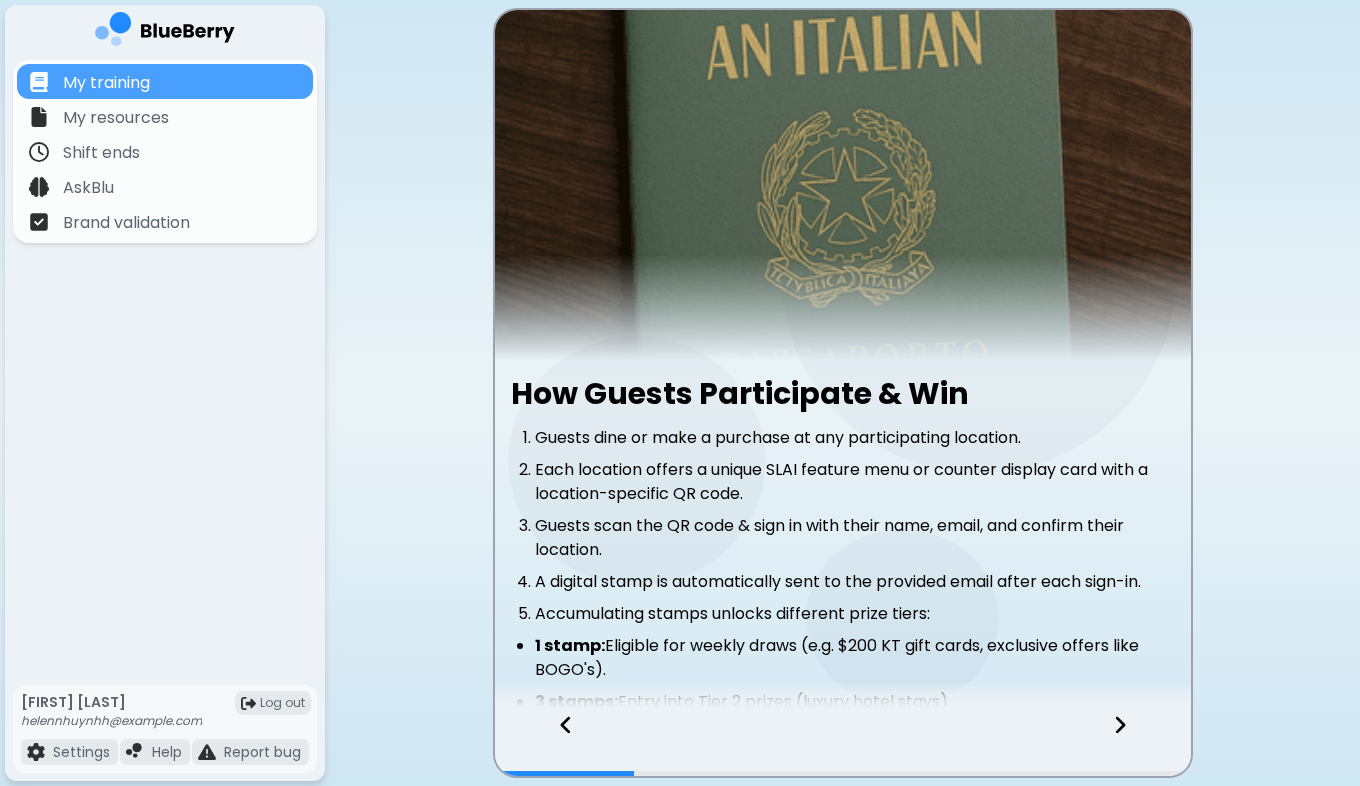 click at bounding box center (556, 743) 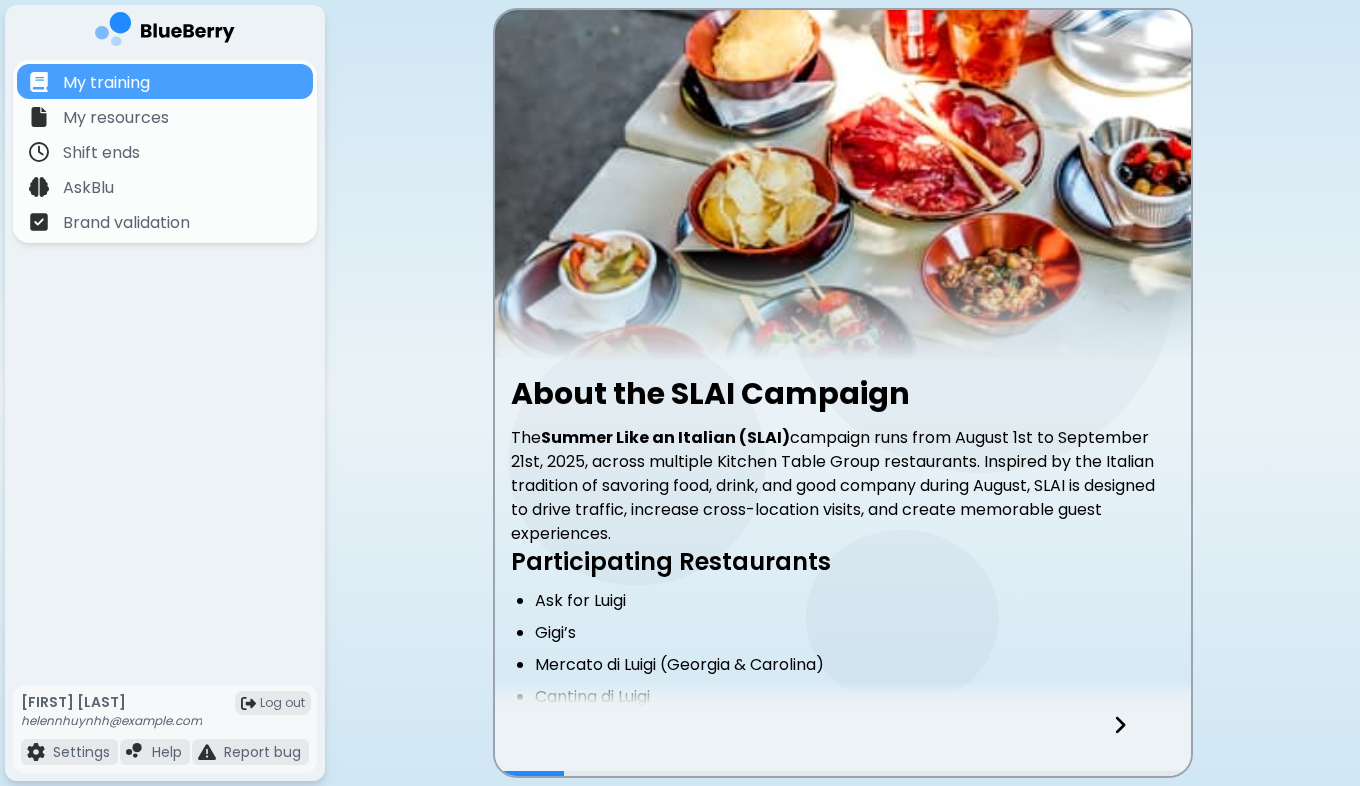 click at bounding box center [1132, 743] 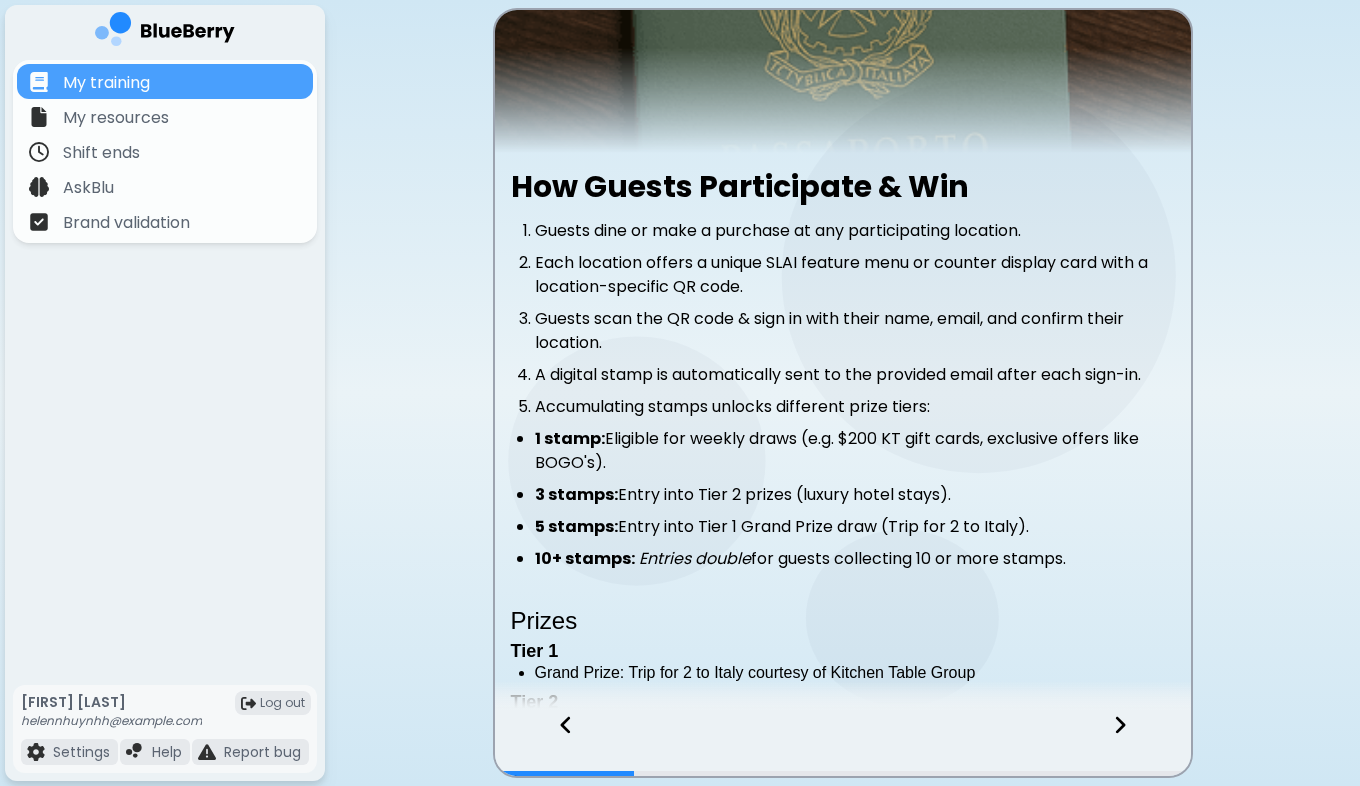 scroll, scrollTop: 251, scrollLeft: 0, axis: vertical 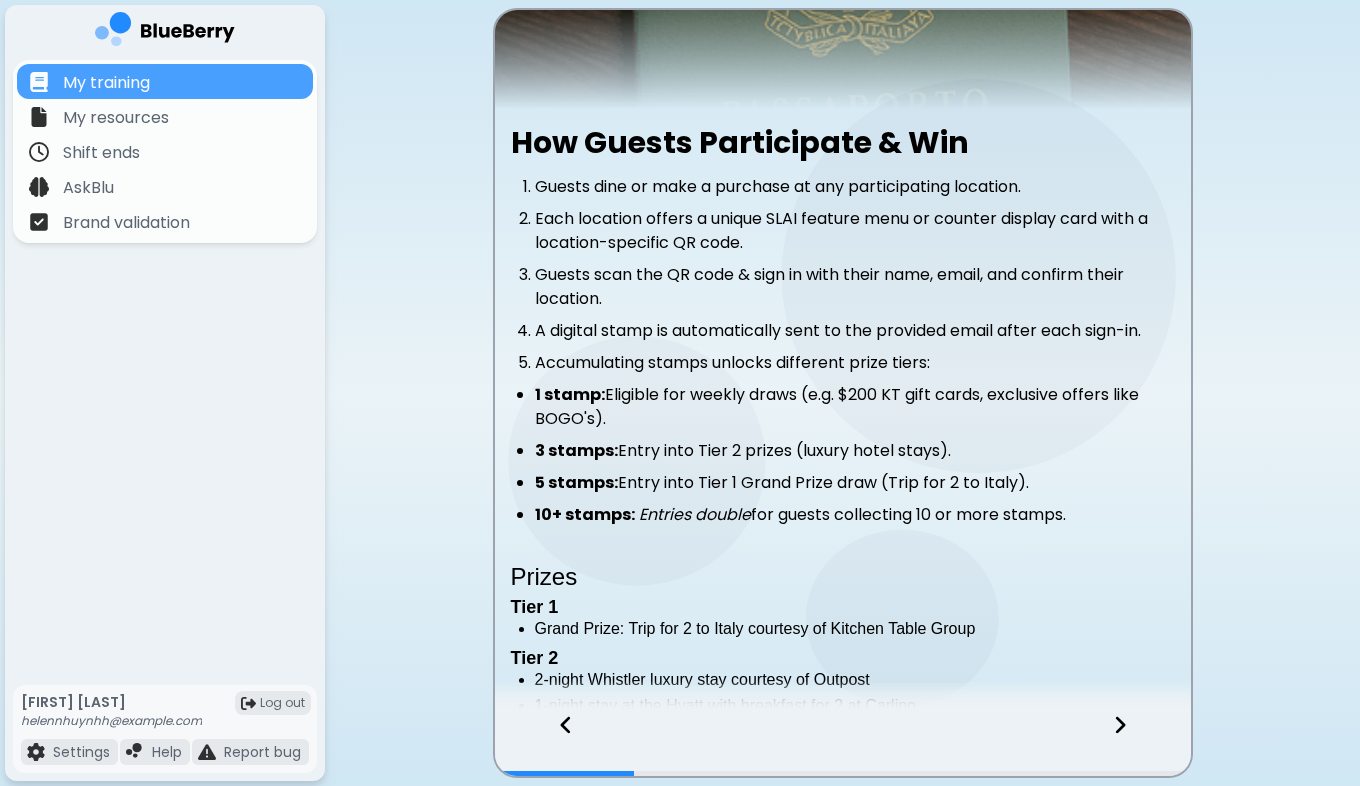 click at bounding box center (556, 743) 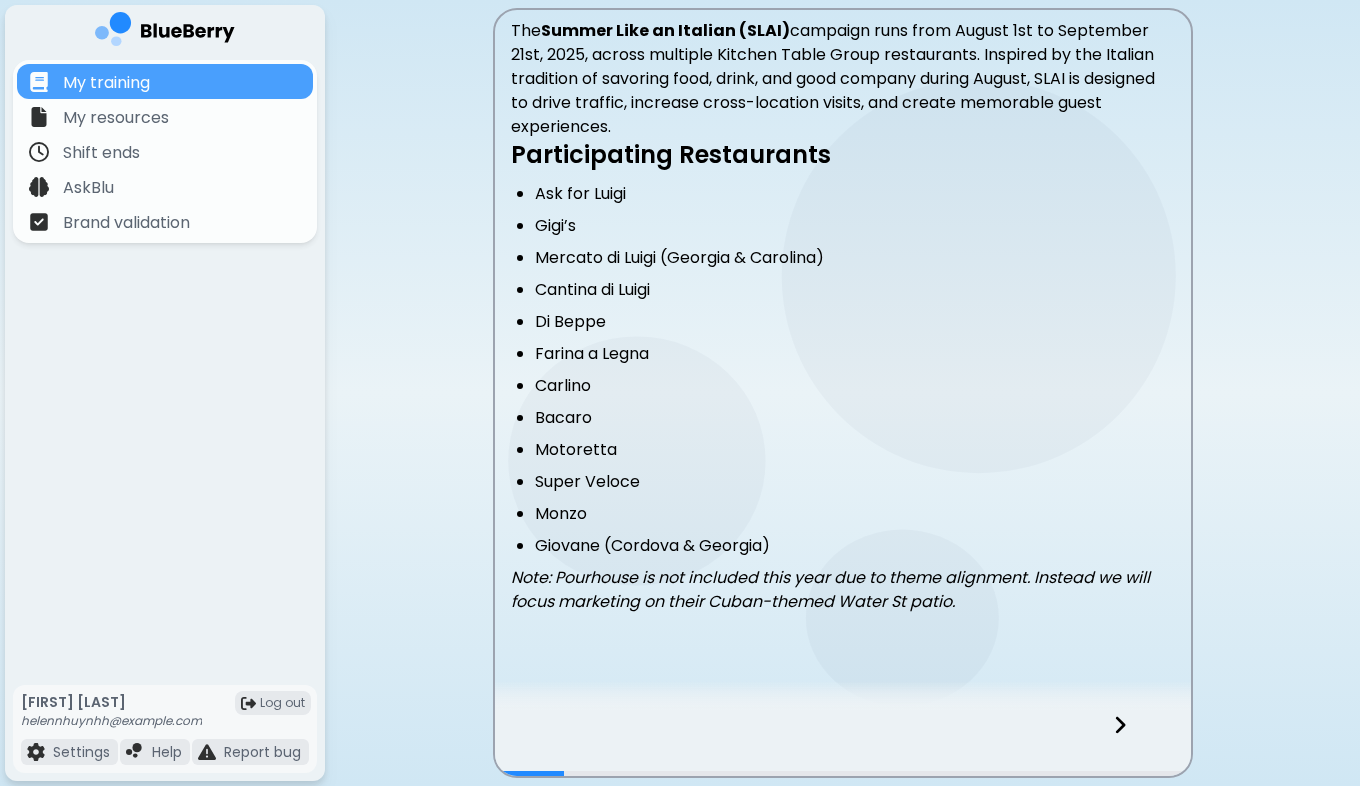 scroll, scrollTop: 408, scrollLeft: 0, axis: vertical 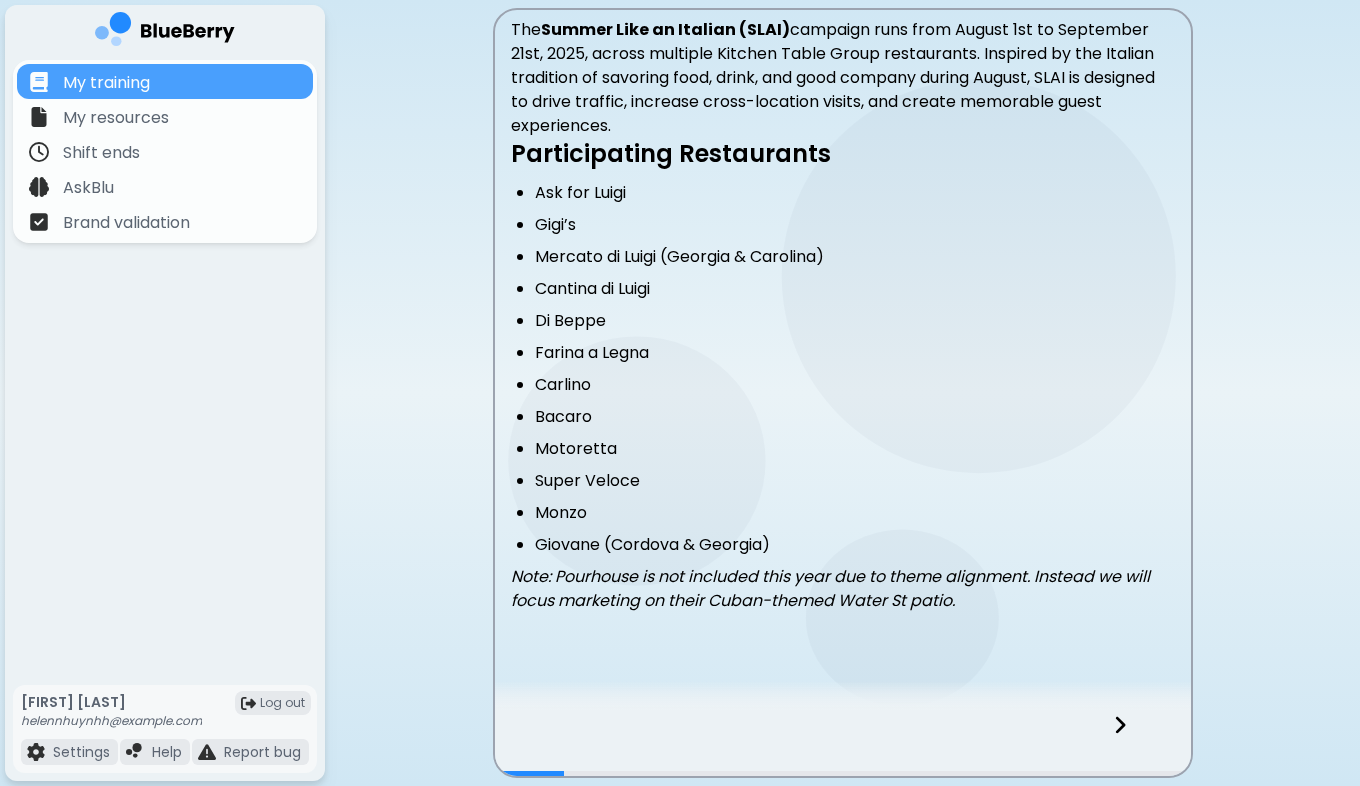 click at bounding box center (1132, 743) 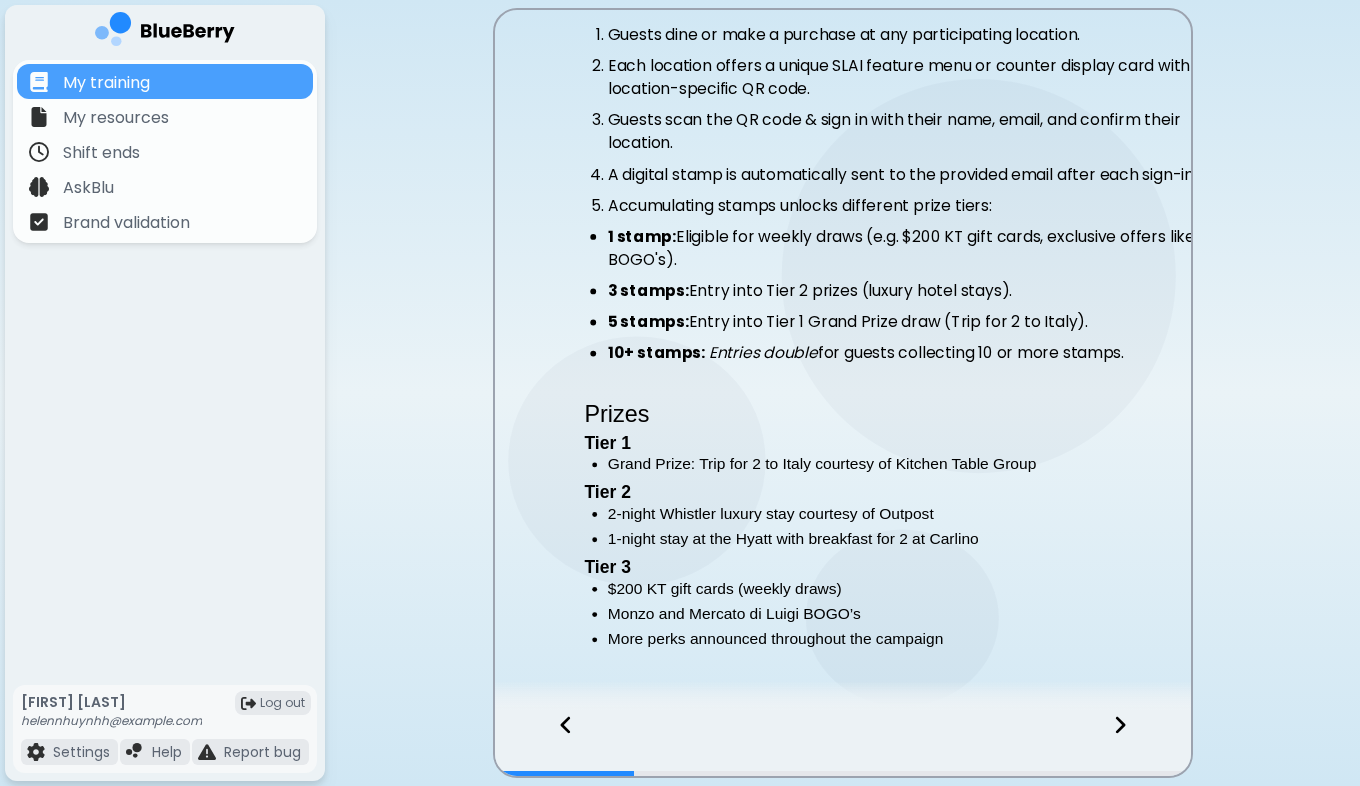 scroll, scrollTop: 0, scrollLeft: 0, axis: both 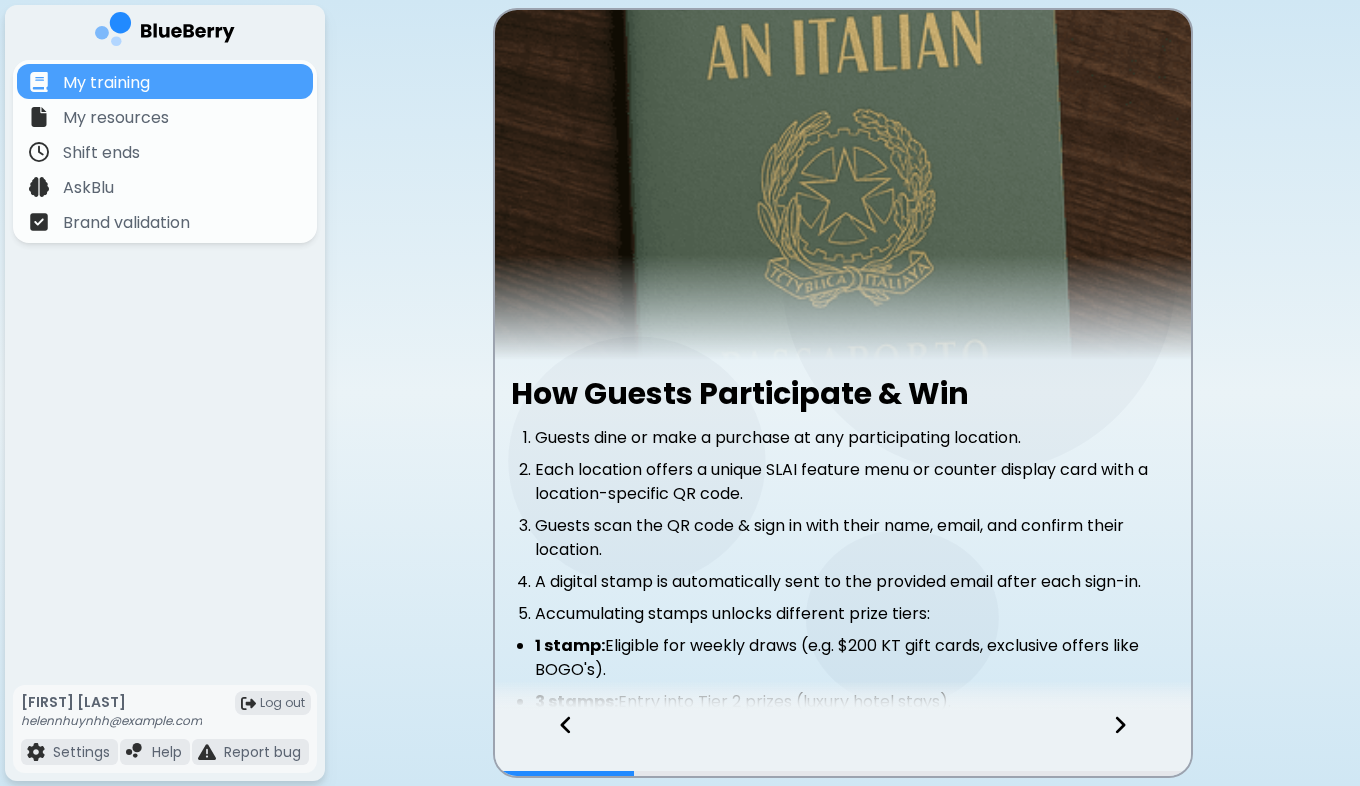 click at bounding box center (1132, 743) 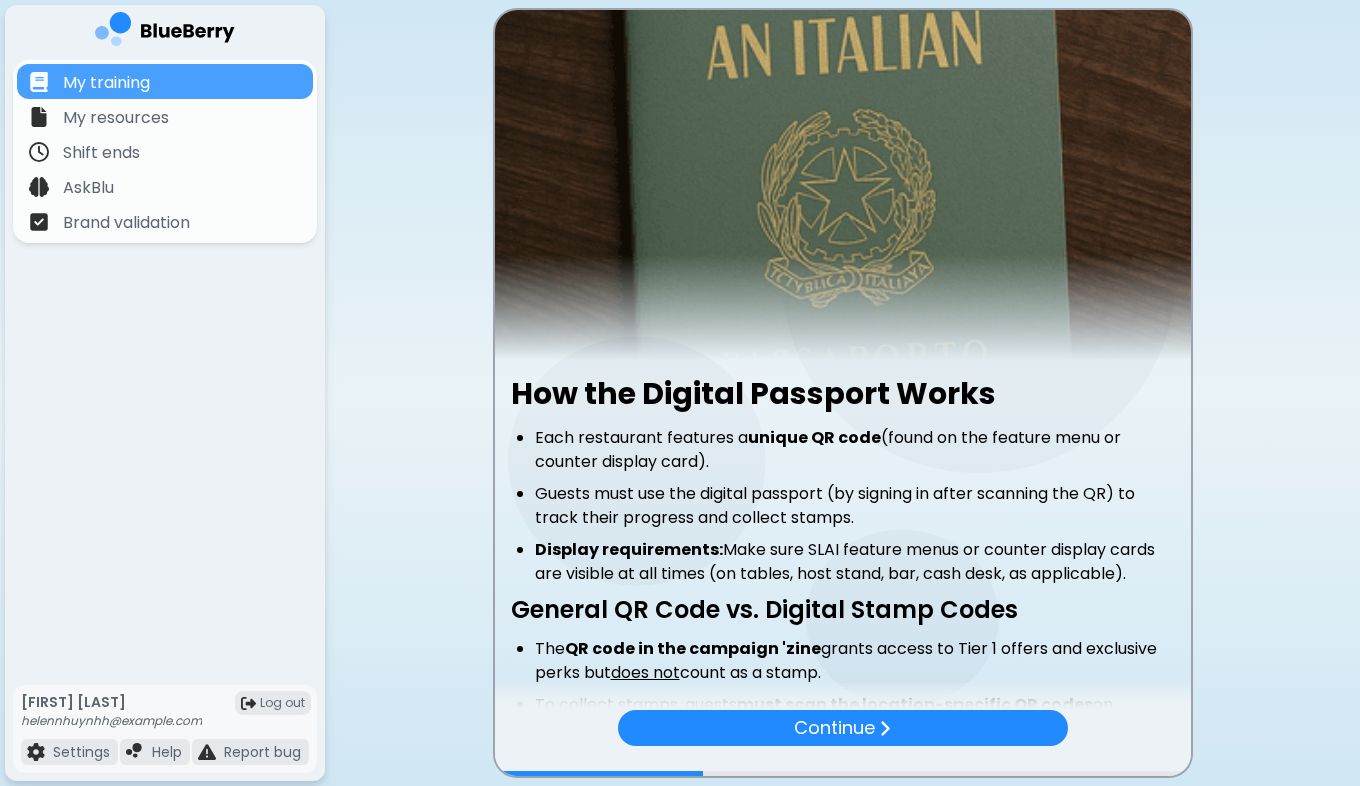 scroll, scrollTop: 166, scrollLeft: 0, axis: vertical 